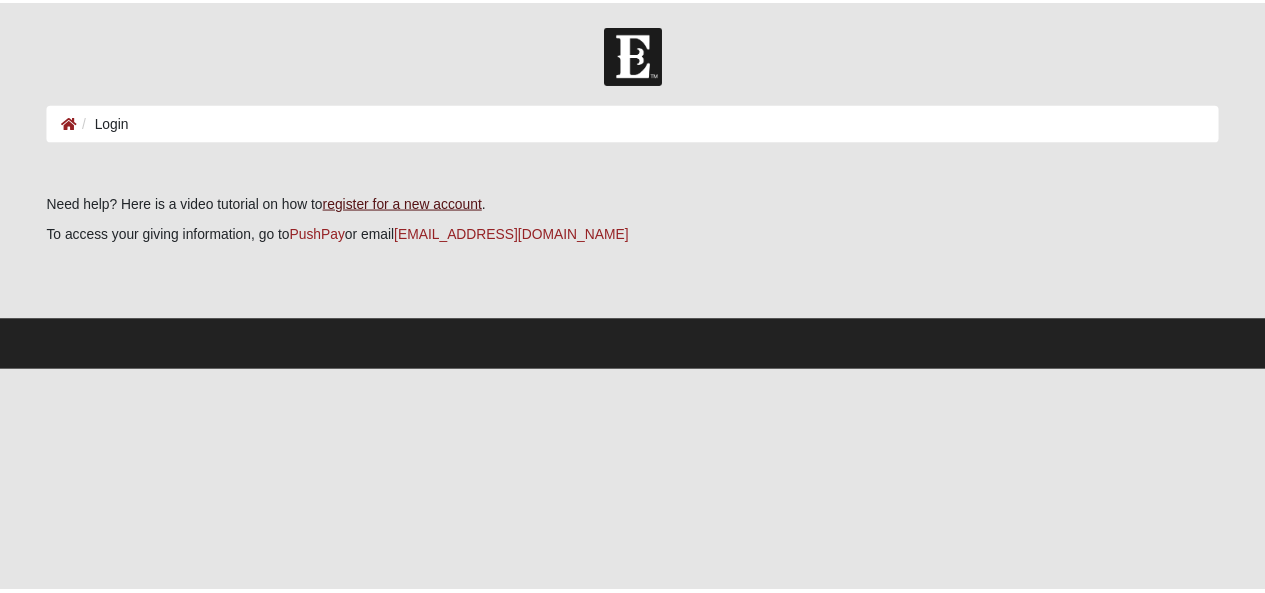 scroll, scrollTop: 0, scrollLeft: 0, axis: both 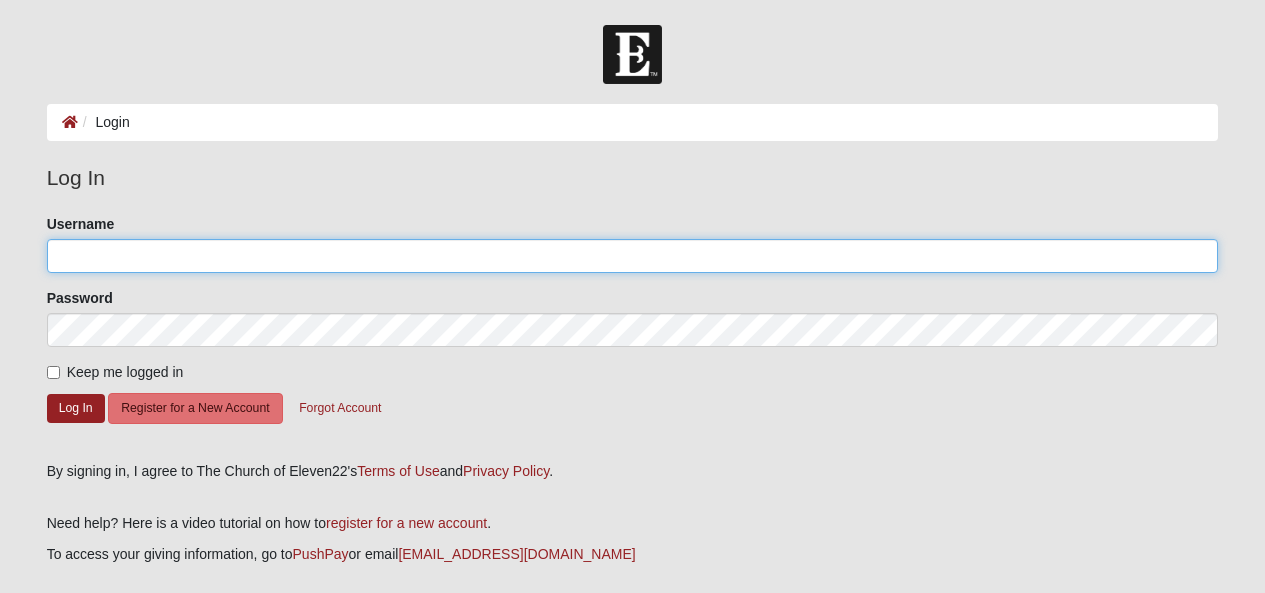 click on "Username" 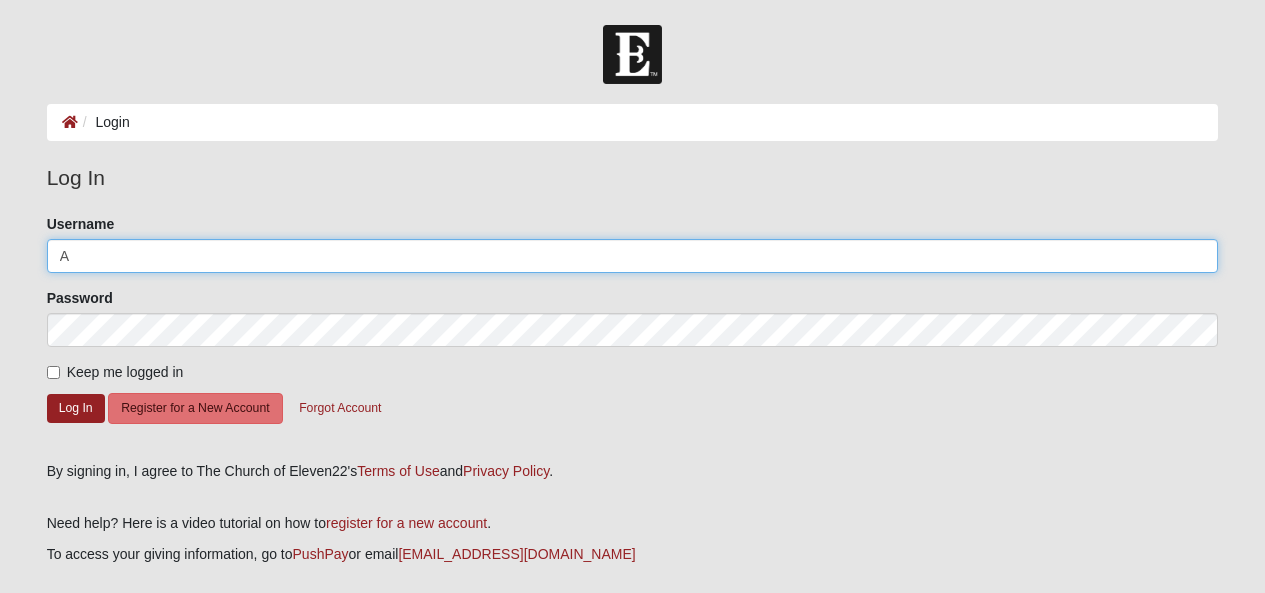 type 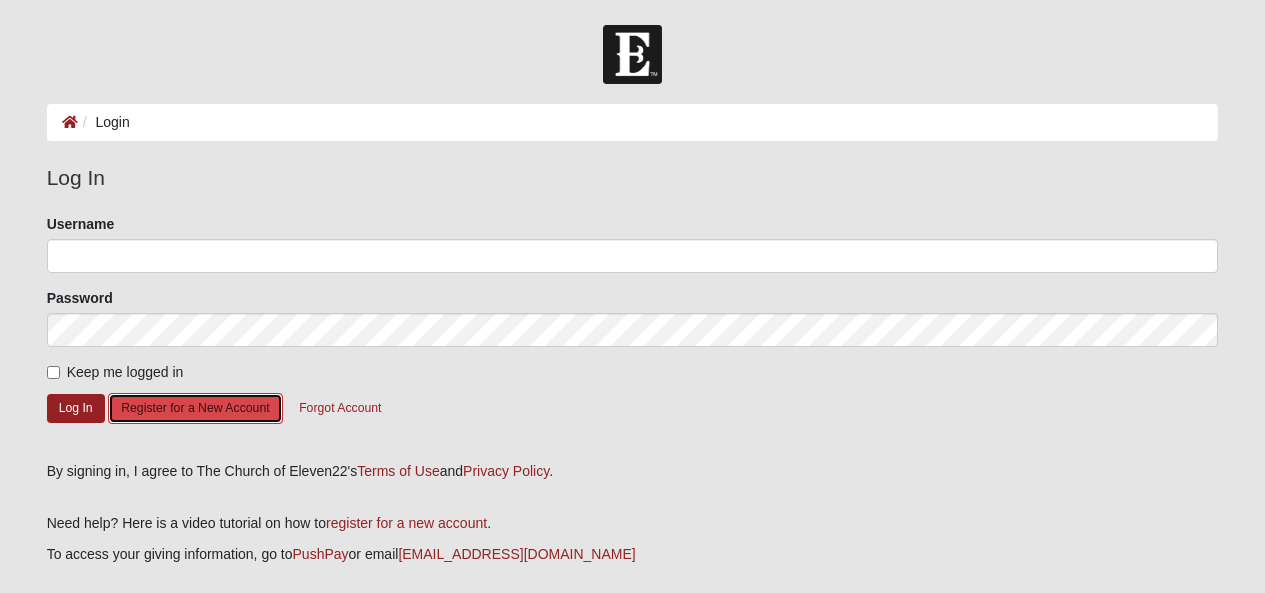 click on "Register for a New Account" 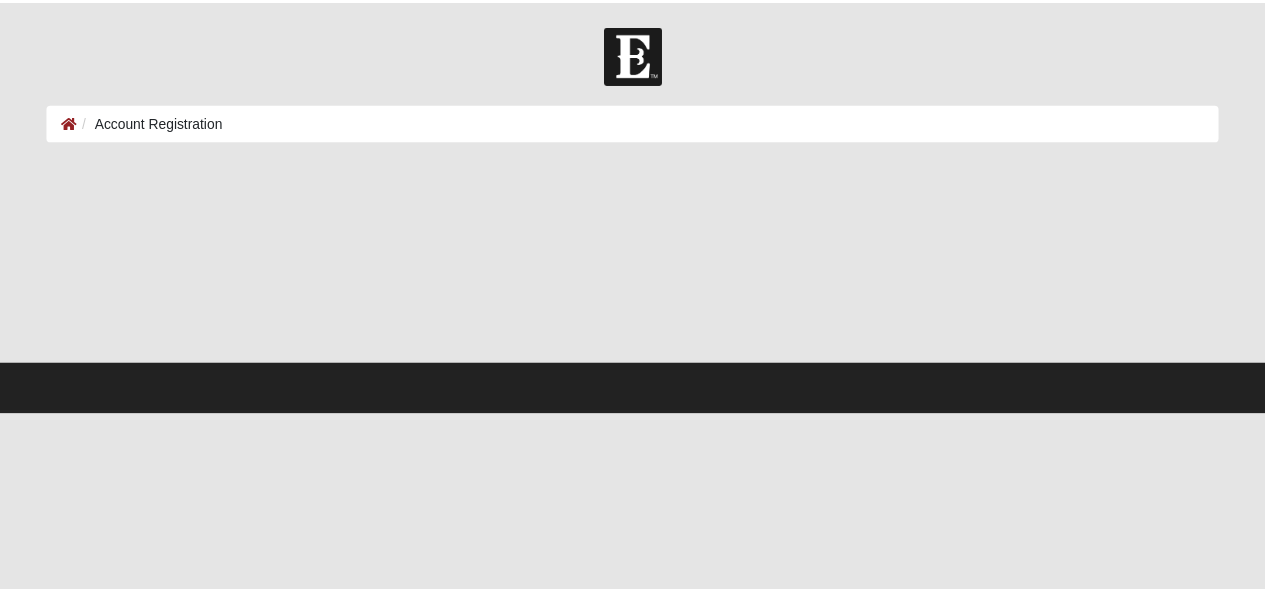 scroll, scrollTop: 0, scrollLeft: 0, axis: both 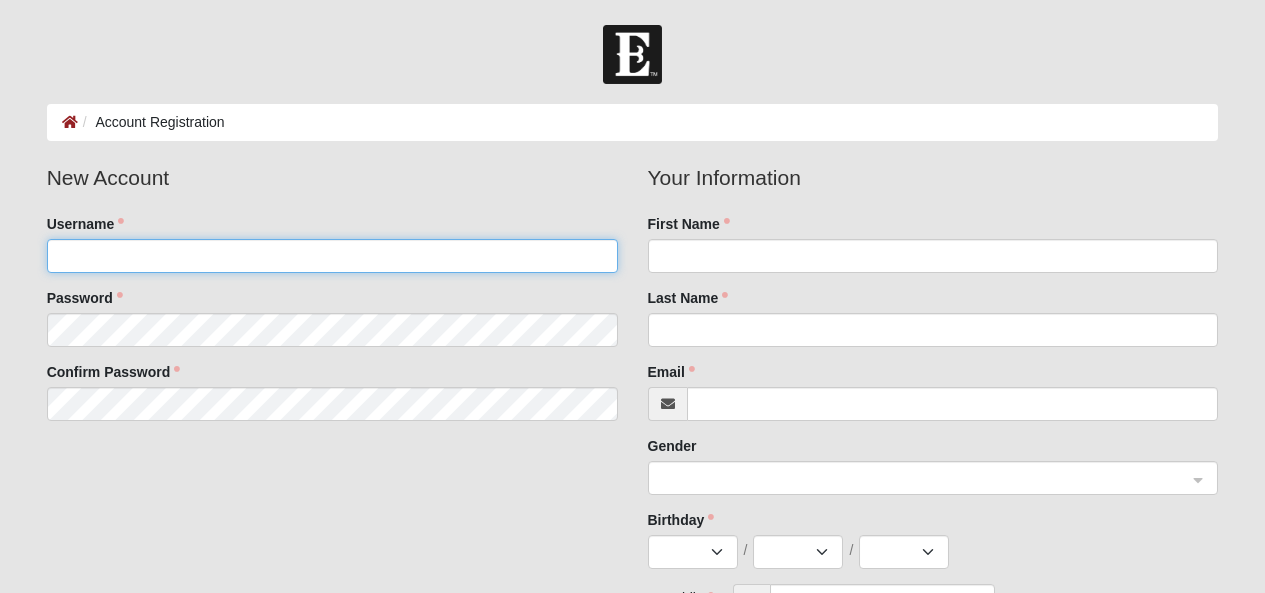 click on "Username" 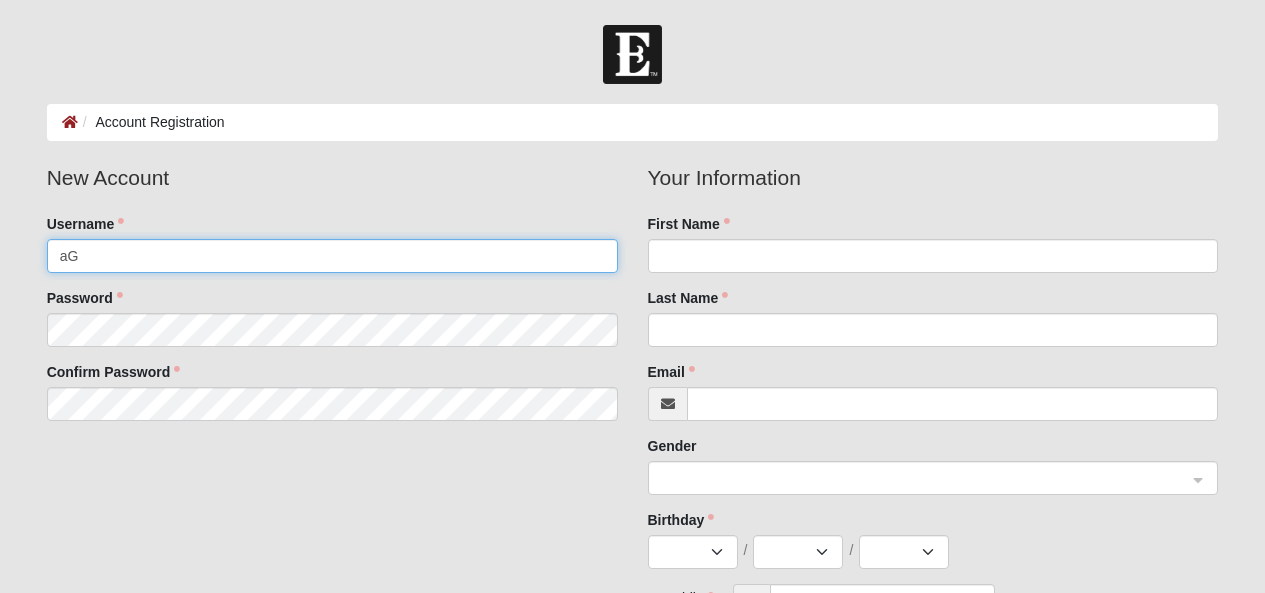 type on "a" 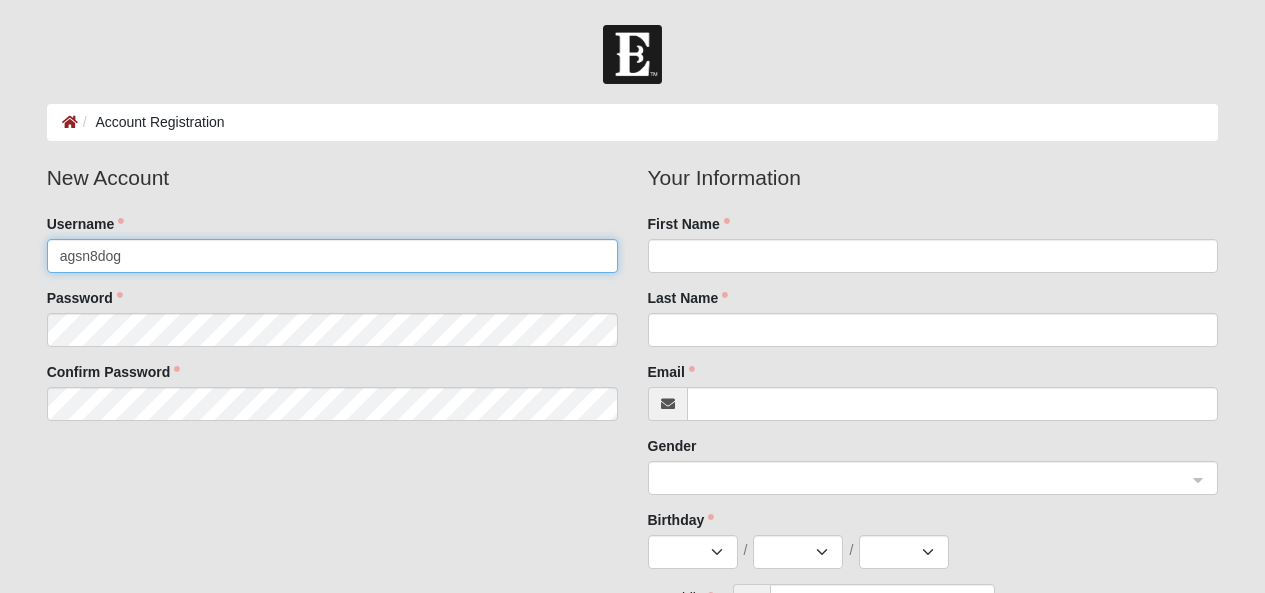 type on "agsn8dog" 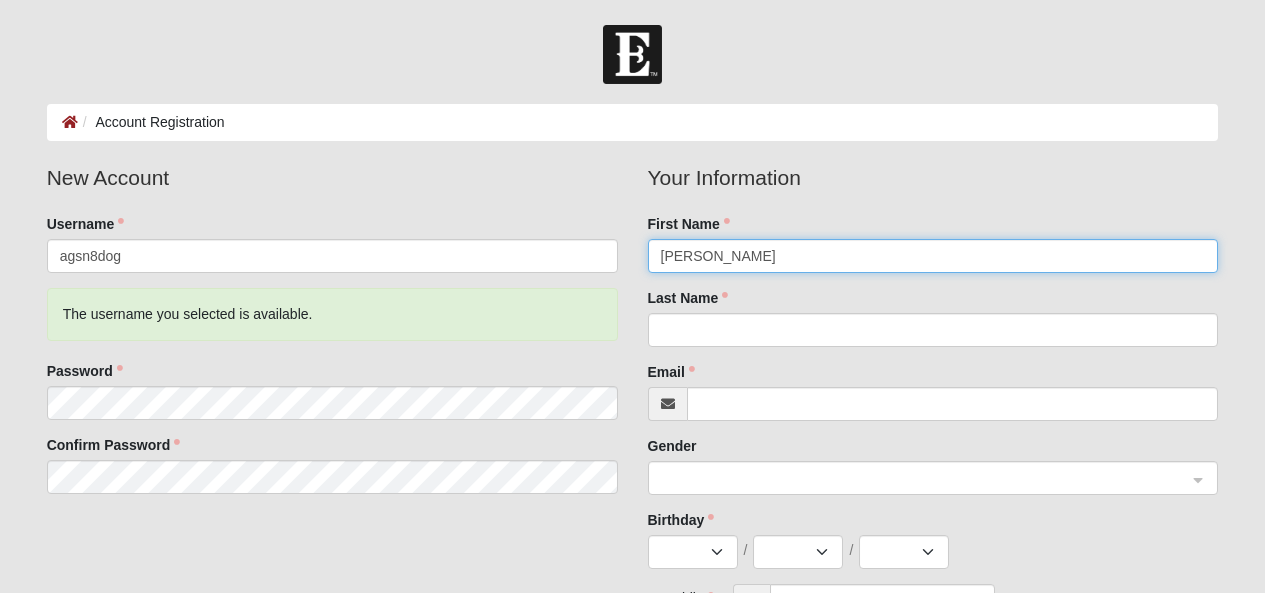 type on "[PERSON_NAME]" 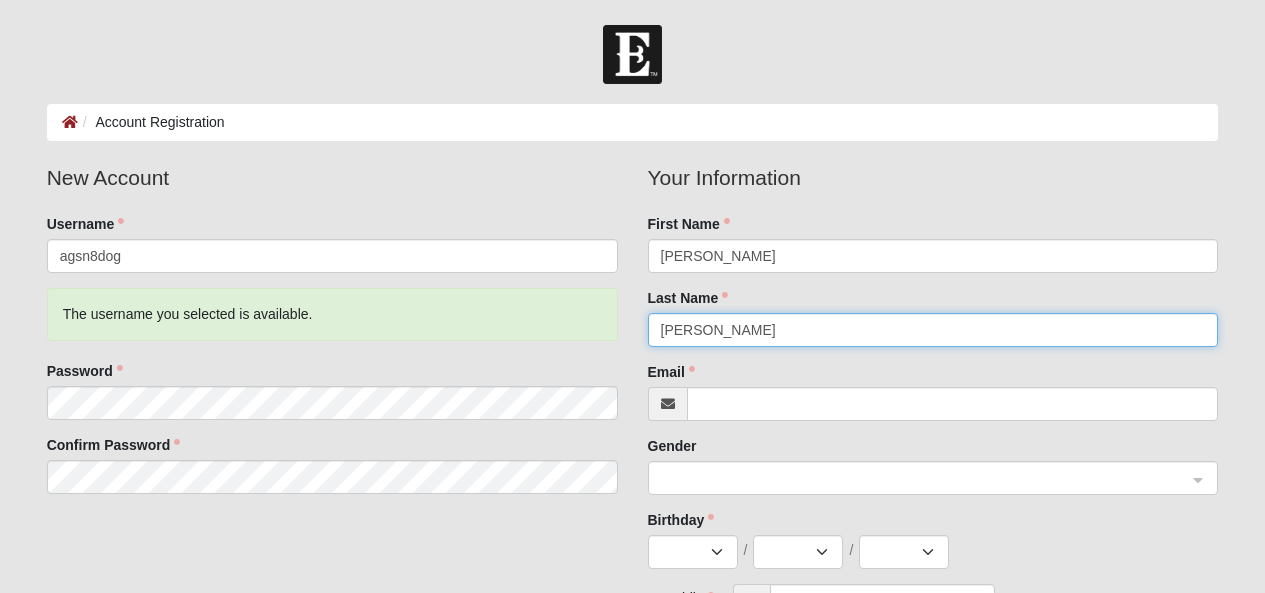type on "[PERSON_NAME]" 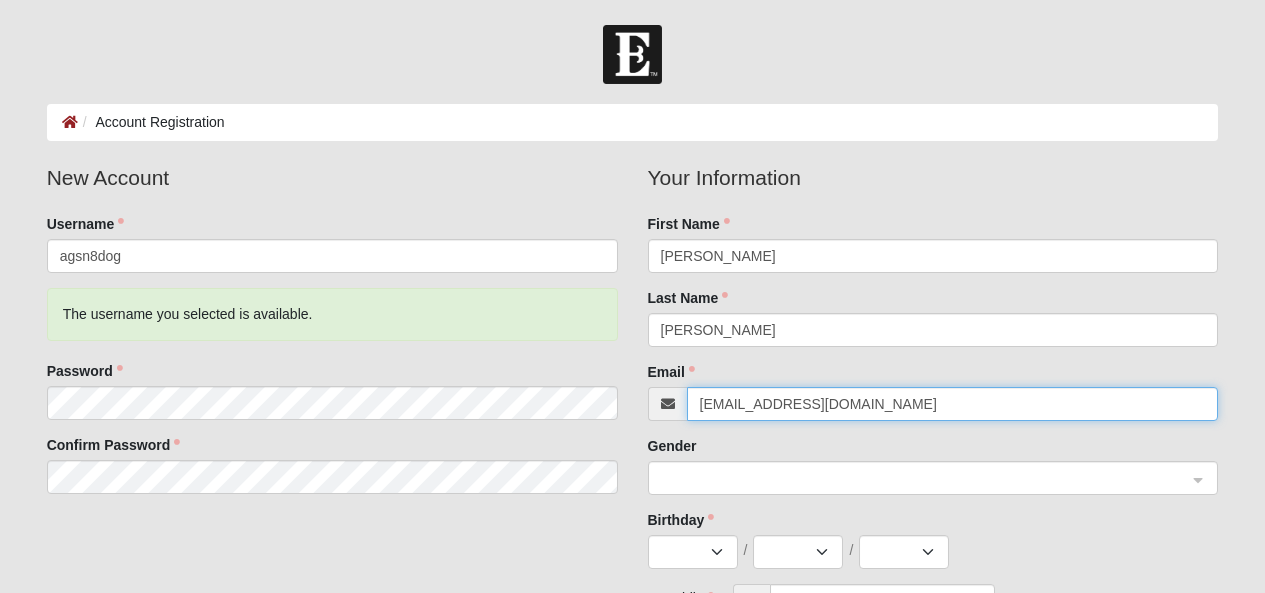 type on "[EMAIL_ADDRESS][DOMAIN_NAME]" 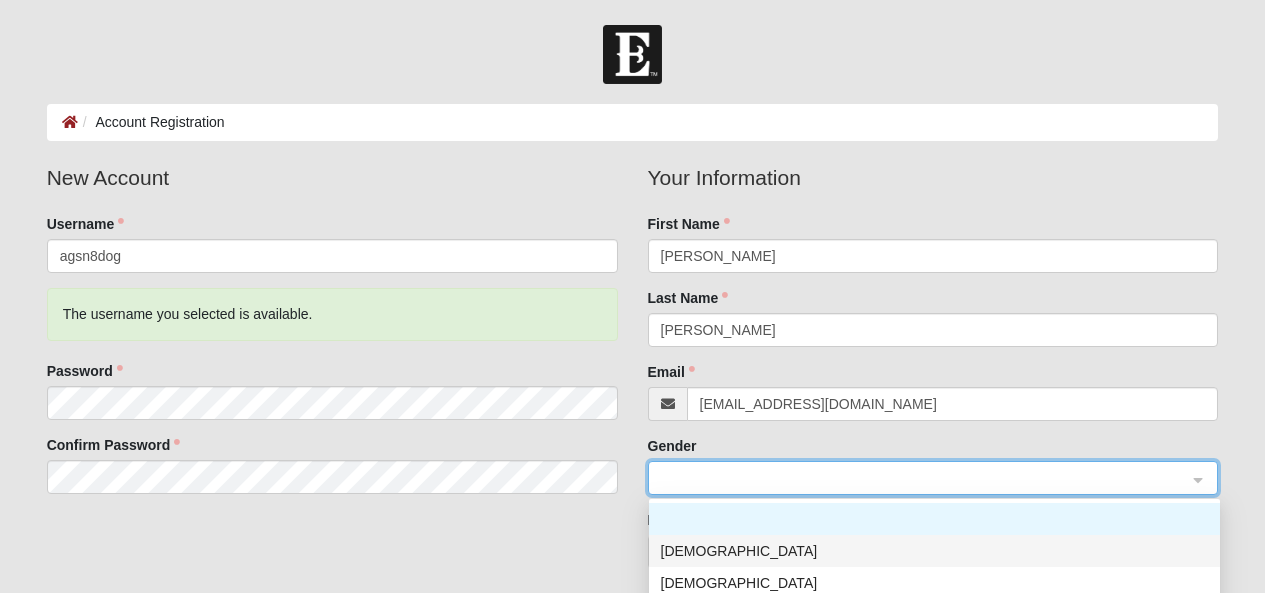 click on "[DEMOGRAPHIC_DATA]" at bounding box center (934, 551) 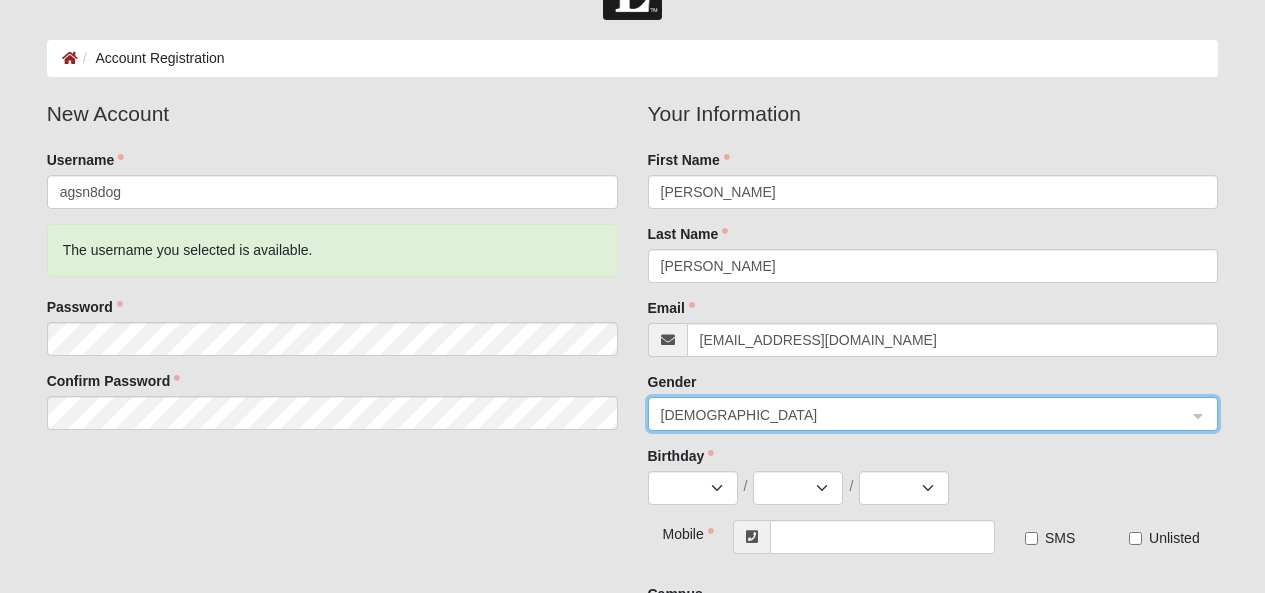 scroll, scrollTop: 200, scrollLeft: 0, axis: vertical 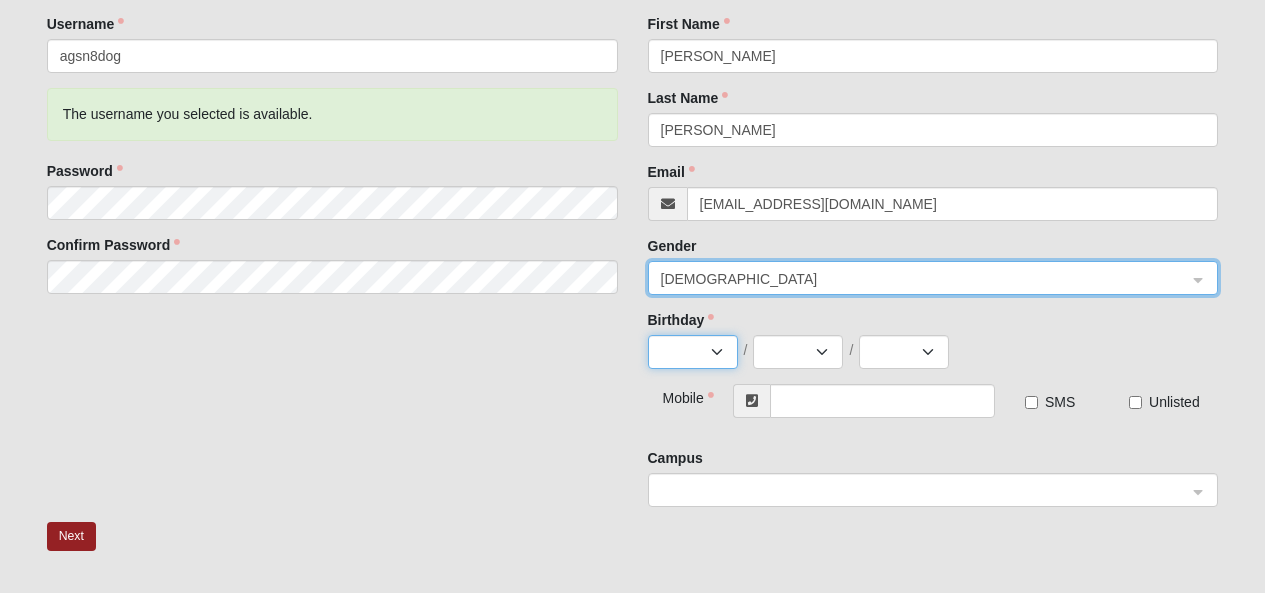 click on "Jan Feb Mar Apr May Jun Jul Aug Sep Oct Nov Dec" at bounding box center [693, 352] 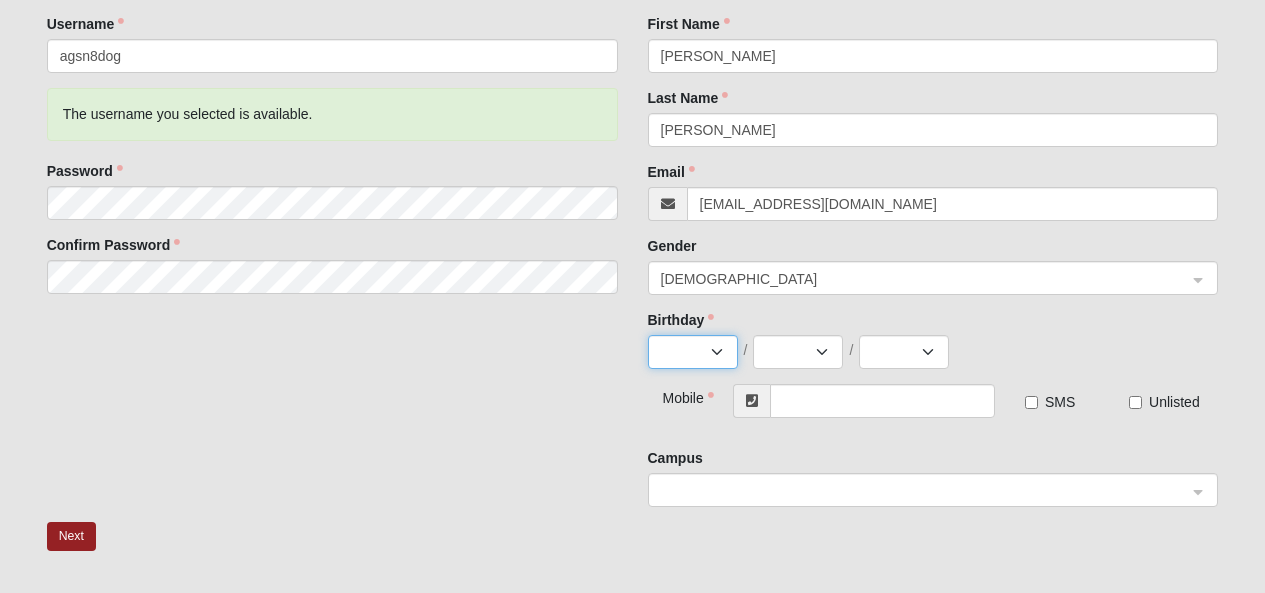 select on "12" 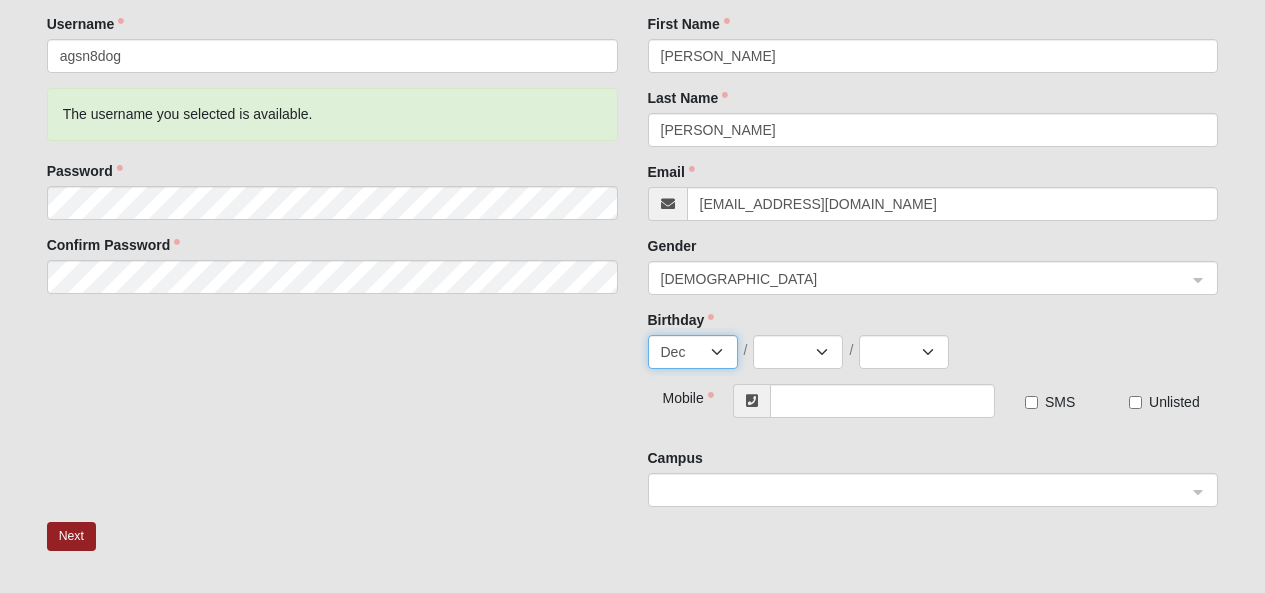 click on "Jan Feb Mar Apr May Jun Jul Aug Sep Oct Nov Dec" at bounding box center [693, 352] 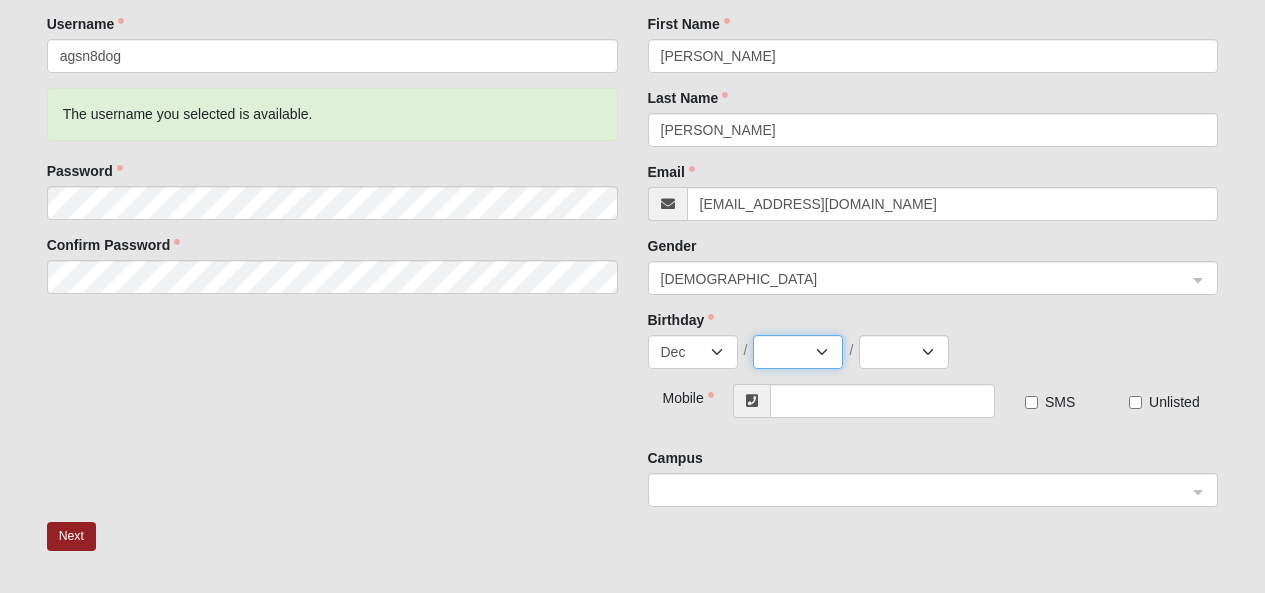 click on "1 2 3 4 5 6 7 8 9 10 11 12 13 14 15 16 17 18 19 20 21 22 23 24 25 26 27 28 29 30 31" at bounding box center [798, 352] 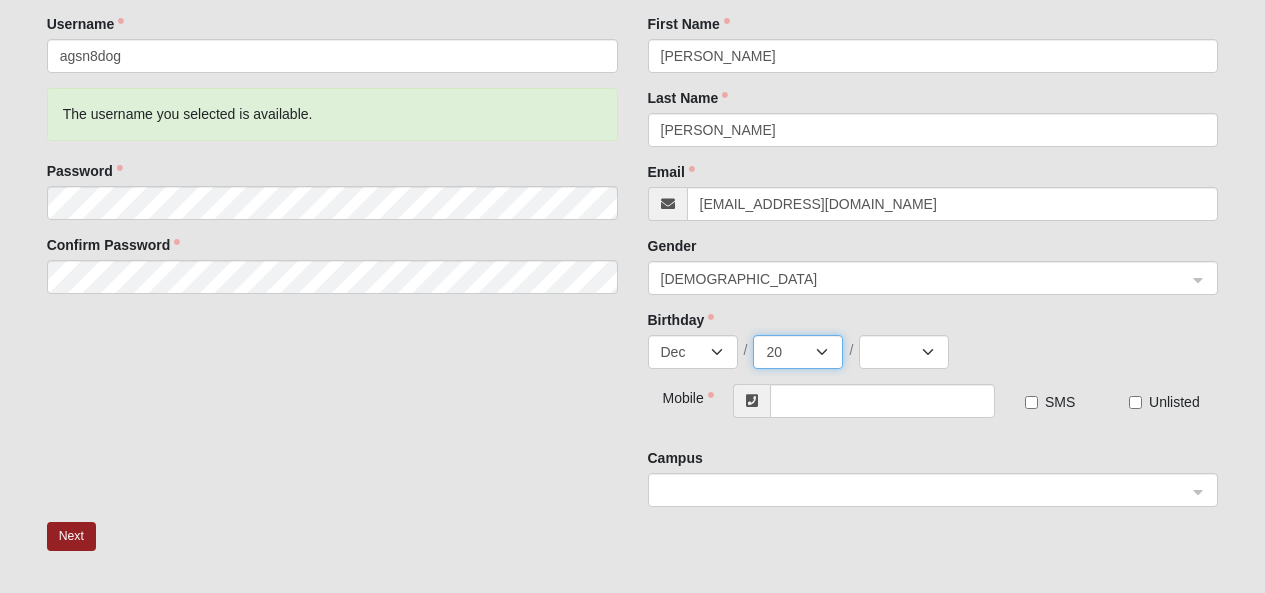 click on "1 2 3 4 5 6 7 8 9 10 11 12 13 14 15 16 17 18 19 20 21 22 23 24 25 26 27 28 29 30 31" at bounding box center (798, 352) 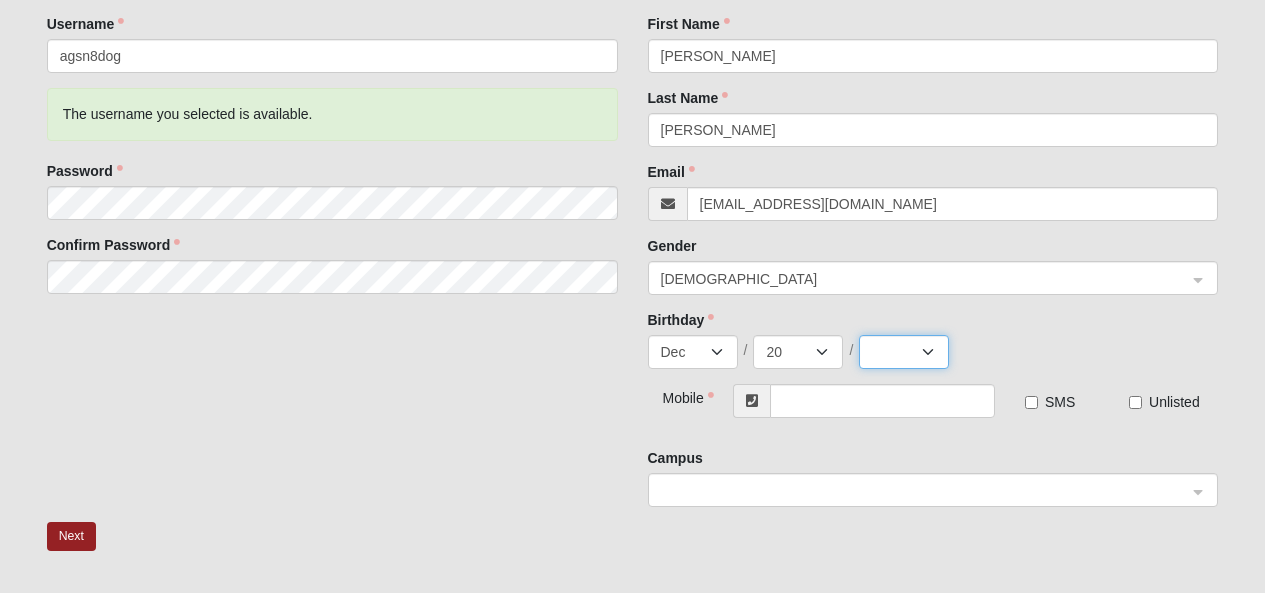 click on "2025 2024 2023 2022 2021 2020 2019 2018 2017 2016 2015 2014 2013 2012 2011 2010 2009 2008 2007 2006 2005 2004 2003 2002 2001 2000 1999 1998 1997 1996 1995 1994 1993 1992 1991 1990 1989 1988 1987 1986 1985 1984 1983 1982 1981 1980 1979 1978 1977 1976 1975 1974 1973 1972 1971 1970 1969 1968 1967 1966 1965 1964 1963 1962 1961 1960 1959 1958 1957 1956 1955 1954 1953 1952 1951 1950 1949 1948 1947 1946 1945 1944 1943 1942 1941 1940 1939 1938 1937 1936 1935 1934 1933 1932 1931 1930 1929 1928 1927 1926 1925 1924 1923 1922 1921 1920 1919 1918 1917 1916 1915 1914 1913 1912 1911 1910 1909 1908 1907 1906 1905 1904 1903 1902 1901 1900" at bounding box center (904, 352) 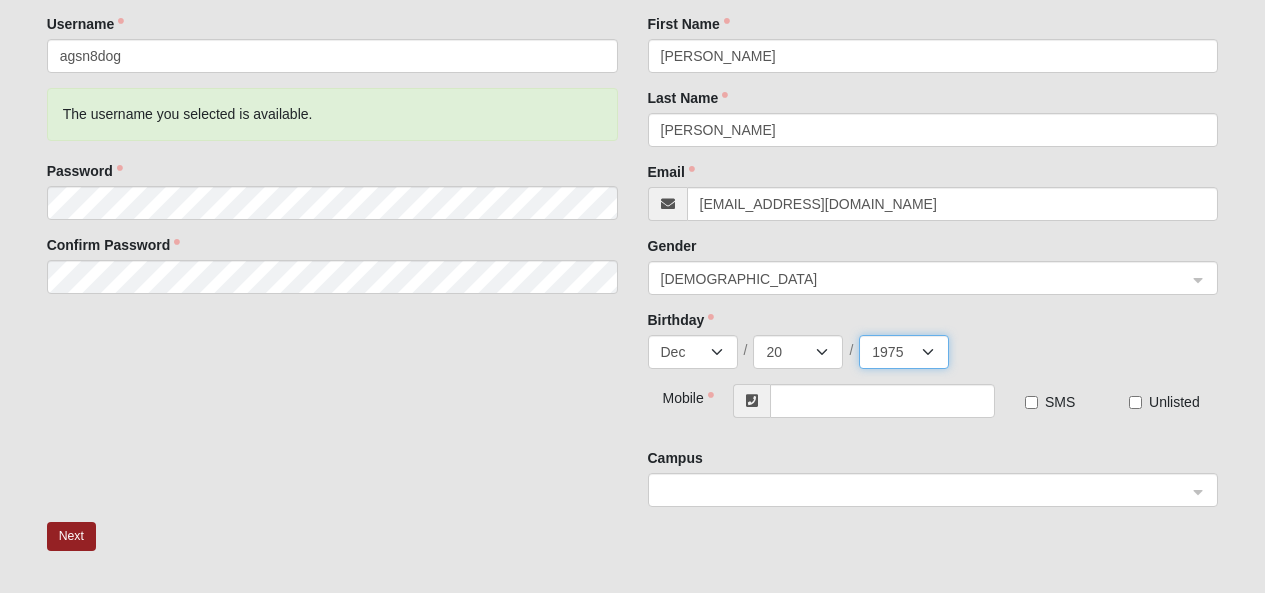 click on "2025 2024 2023 2022 2021 2020 2019 2018 2017 2016 2015 2014 2013 2012 2011 2010 2009 2008 2007 2006 2005 2004 2003 2002 2001 2000 1999 1998 1997 1996 1995 1994 1993 1992 1991 1990 1989 1988 1987 1986 1985 1984 1983 1982 1981 1980 1979 1978 1977 1976 1975 1974 1973 1972 1971 1970 1969 1968 1967 1966 1965 1964 1963 1962 1961 1960 1959 1958 1957 1956 1955 1954 1953 1952 1951 1950 1949 1948 1947 1946 1945 1944 1943 1942 1941 1940 1939 1938 1937 1936 1935 1934 1933 1932 1931 1930 1929 1928 1927 1926 1925 1924 1923 1922 1921 1920 1919 1918 1917 1916 1915 1914 1913 1912 1911 1910 1909 1908 1907 1906 1905 1904 1903 1902 1901 1900" at bounding box center [904, 352] 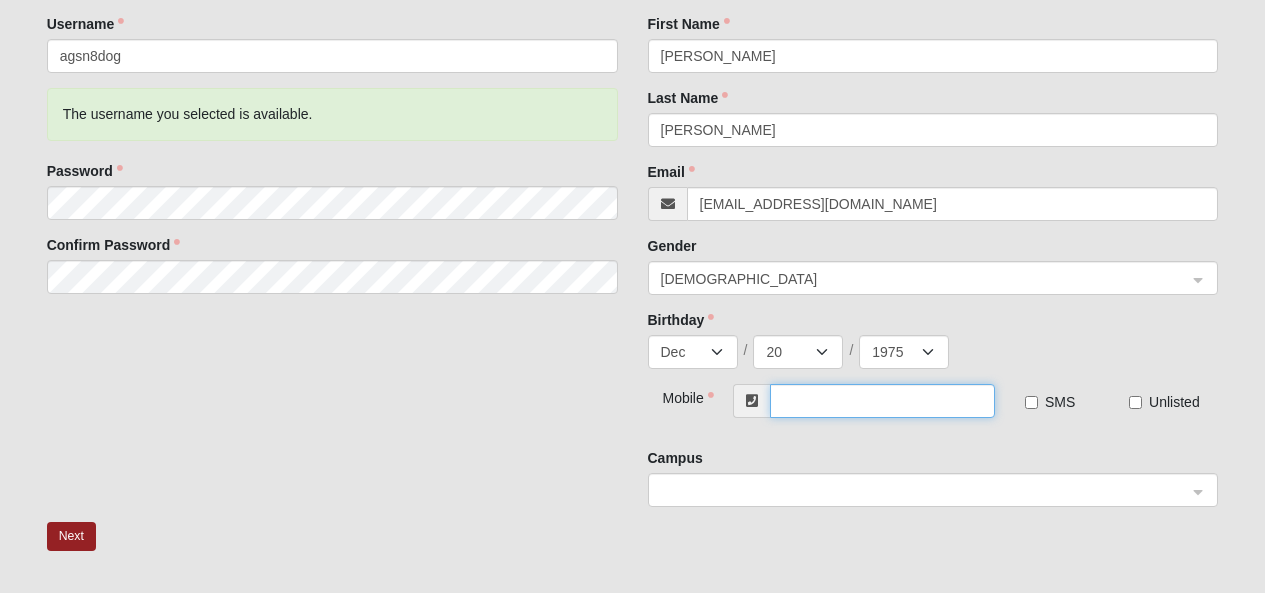 click at bounding box center [882, 401] 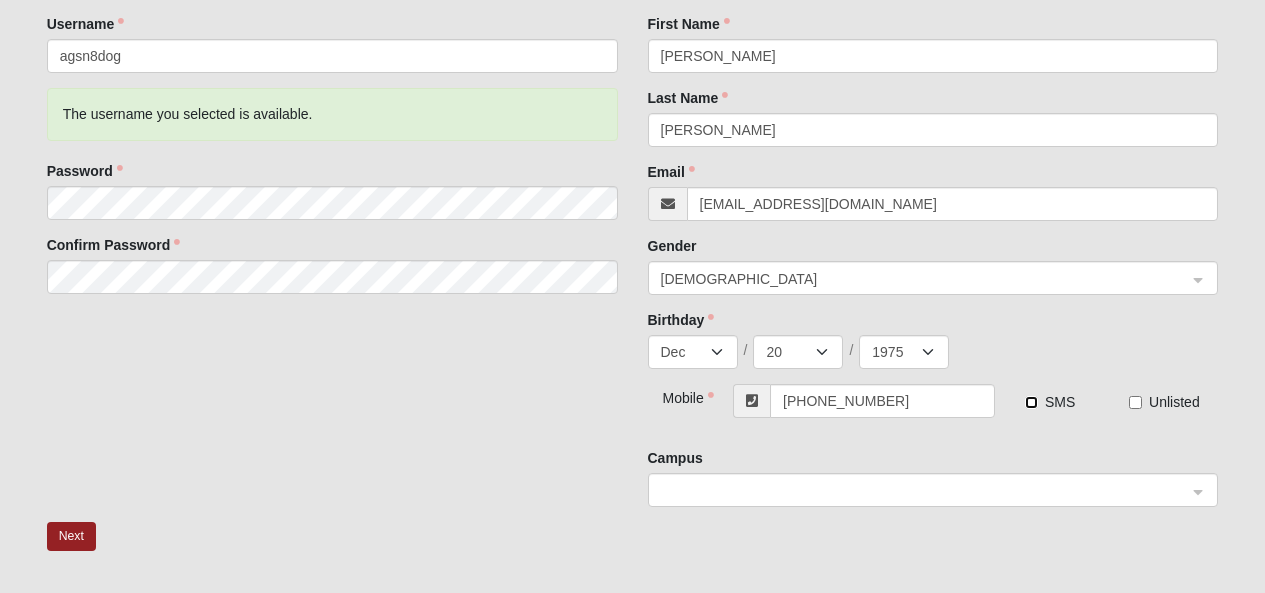 click on "SMS" at bounding box center [1031, 402] 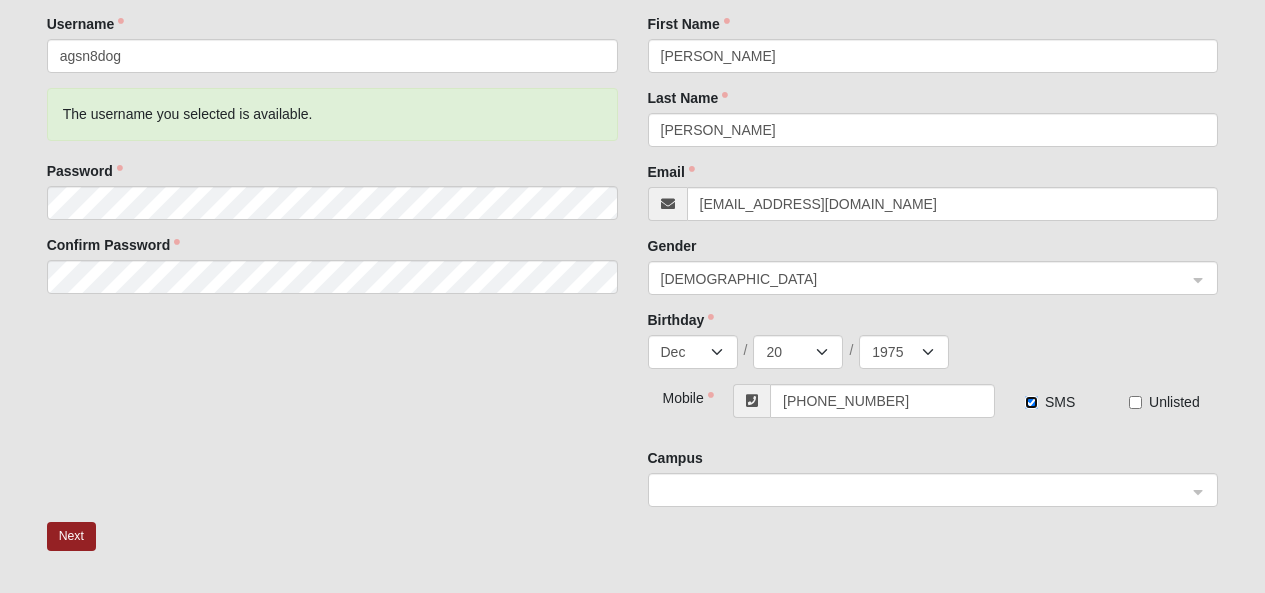 click 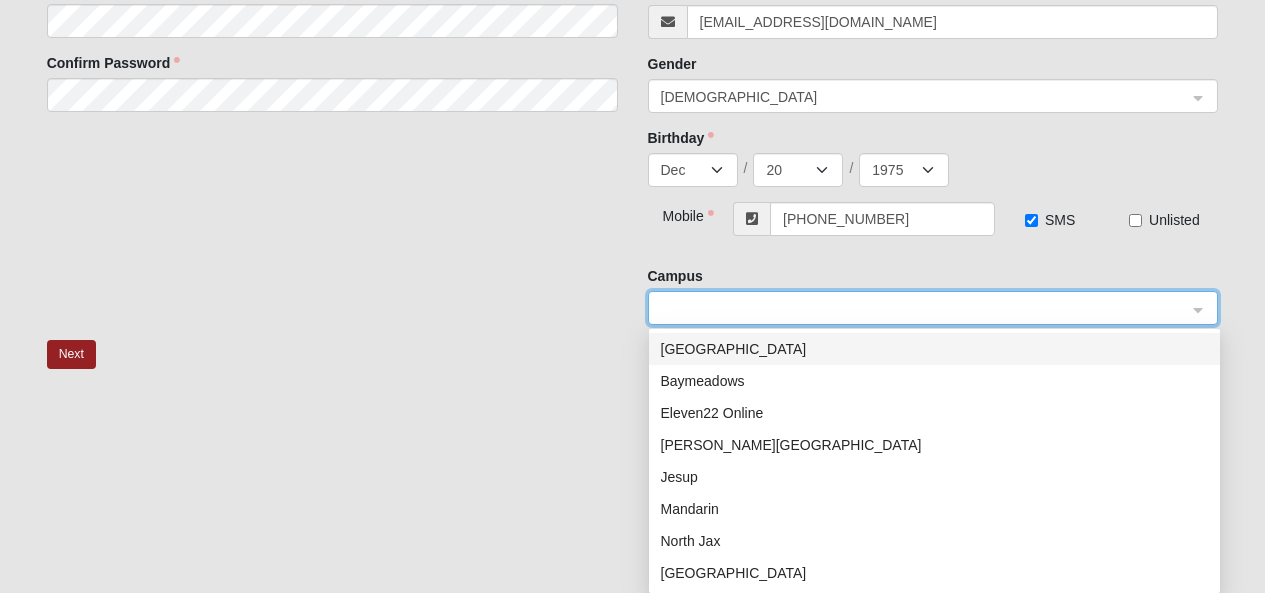 scroll, scrollTop: 434, scrollLeft: 0, axis: vertical 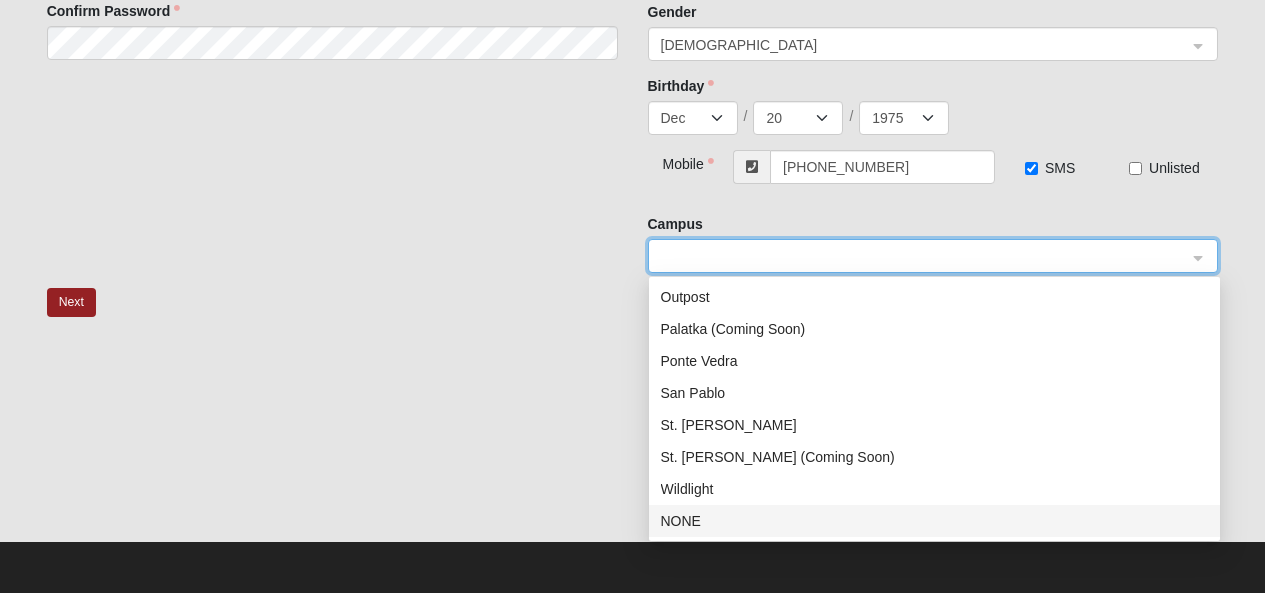 click on "NONE" at bounding box center (934, 521) 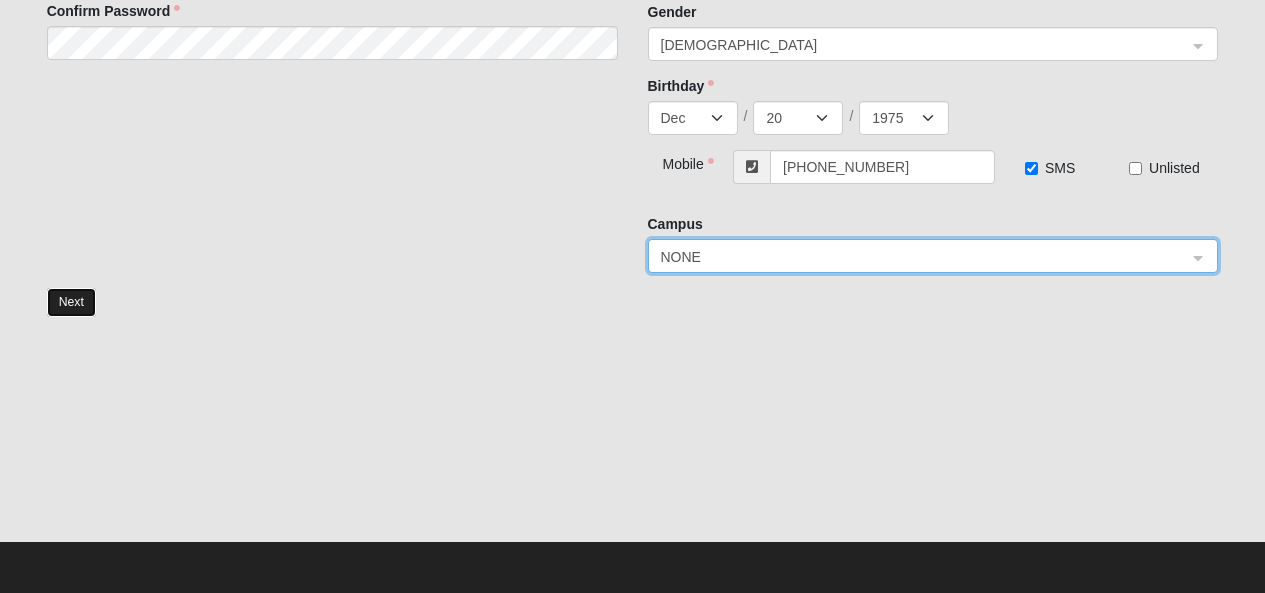 click on "Next" at bounding box center (71, 302) 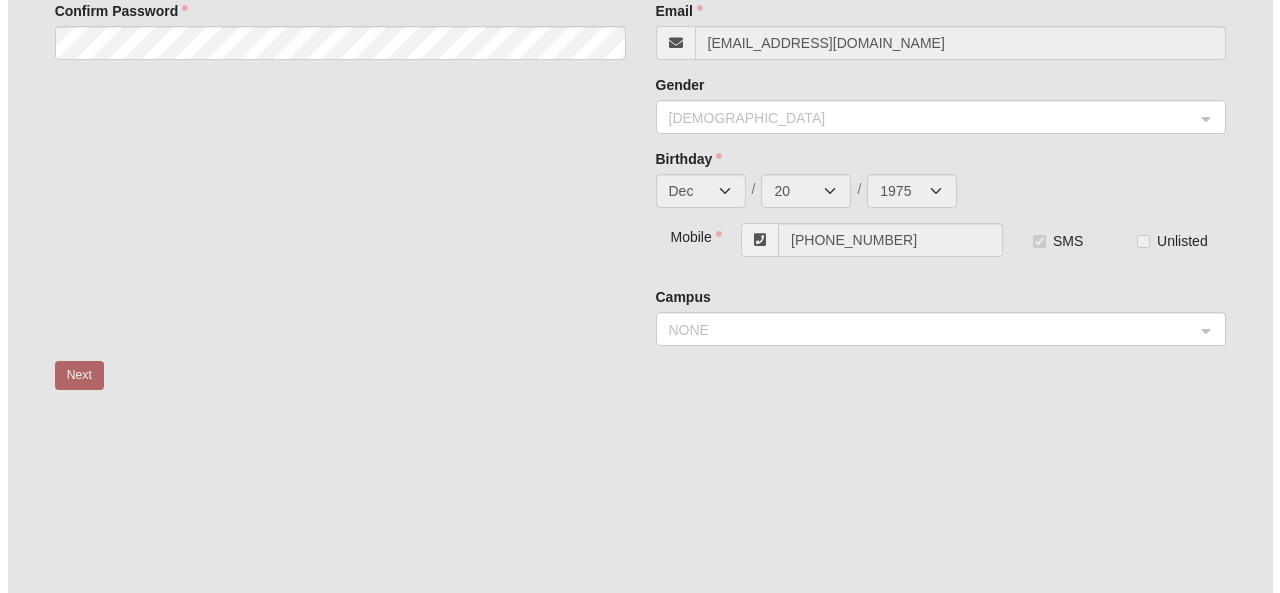 scroll, scrollTop: 0, scrollLeft: 0, axis: both 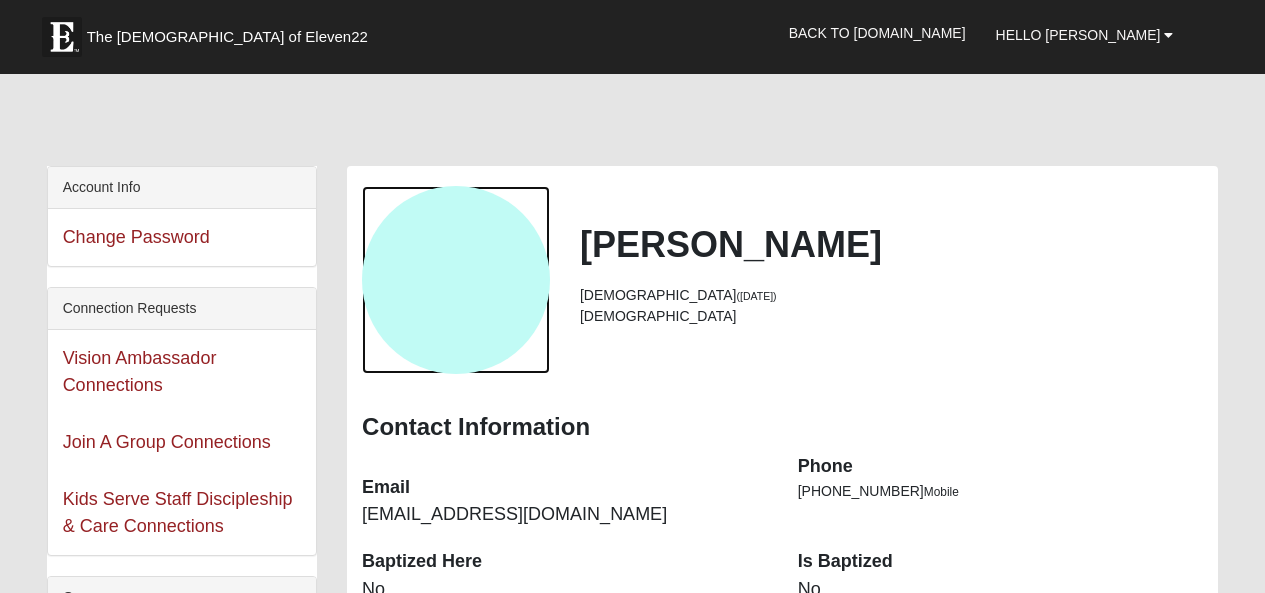 click at bounding box center [456, 280] 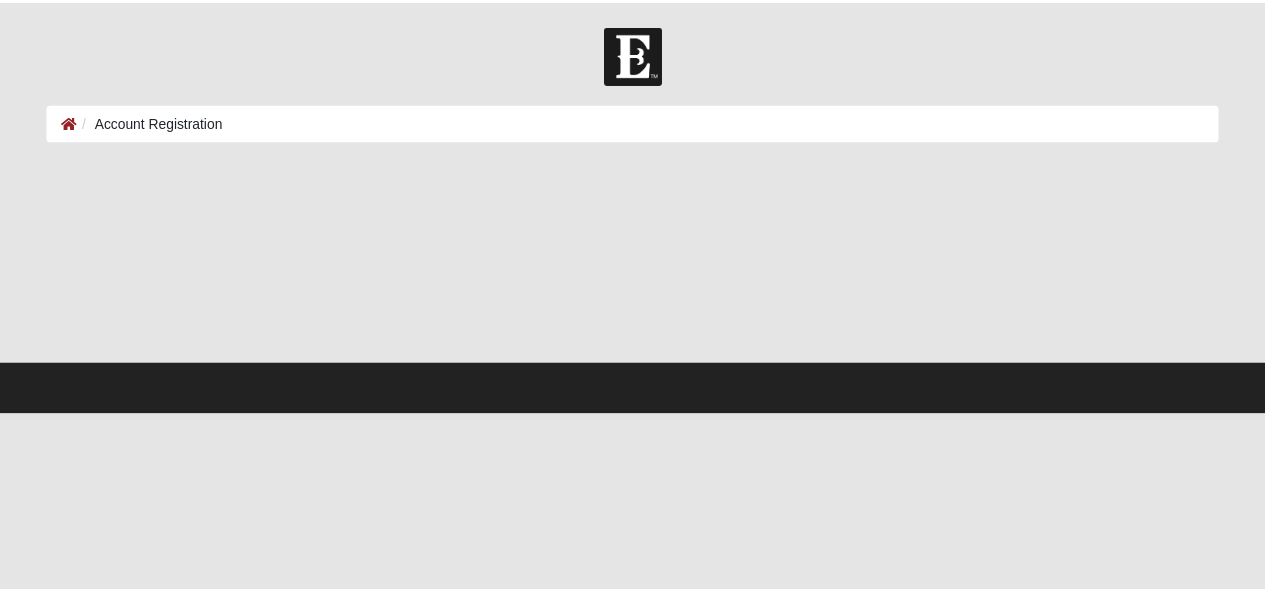 scroll, scrollTop: 0, scrollLeft: 0, axis: both 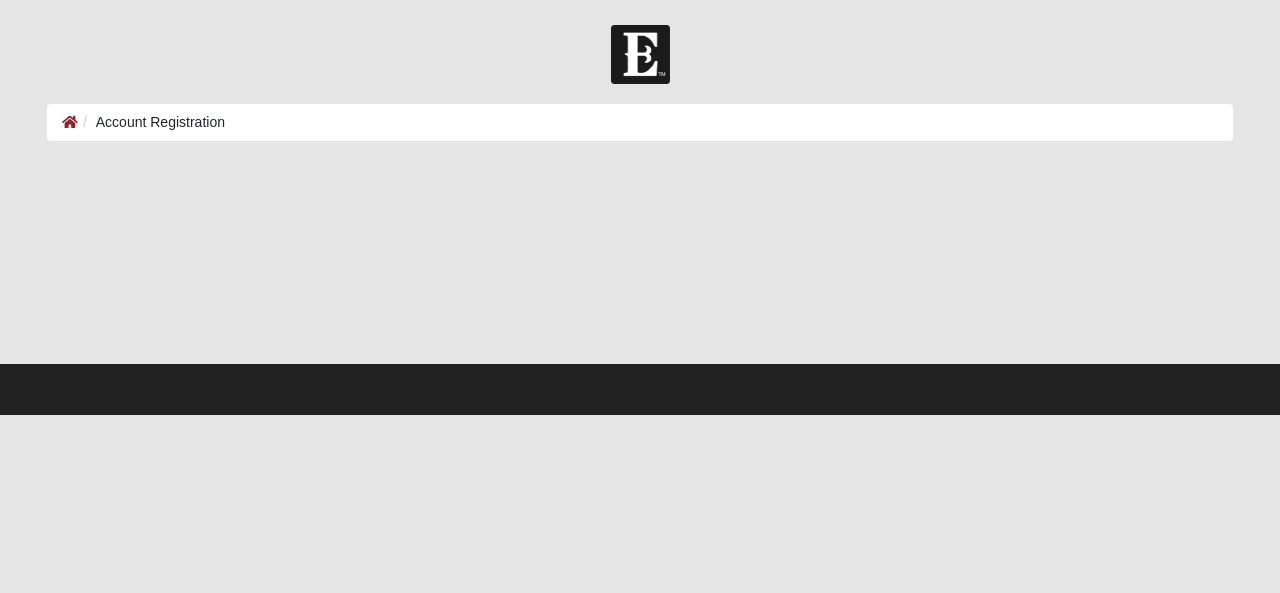 select on "12" 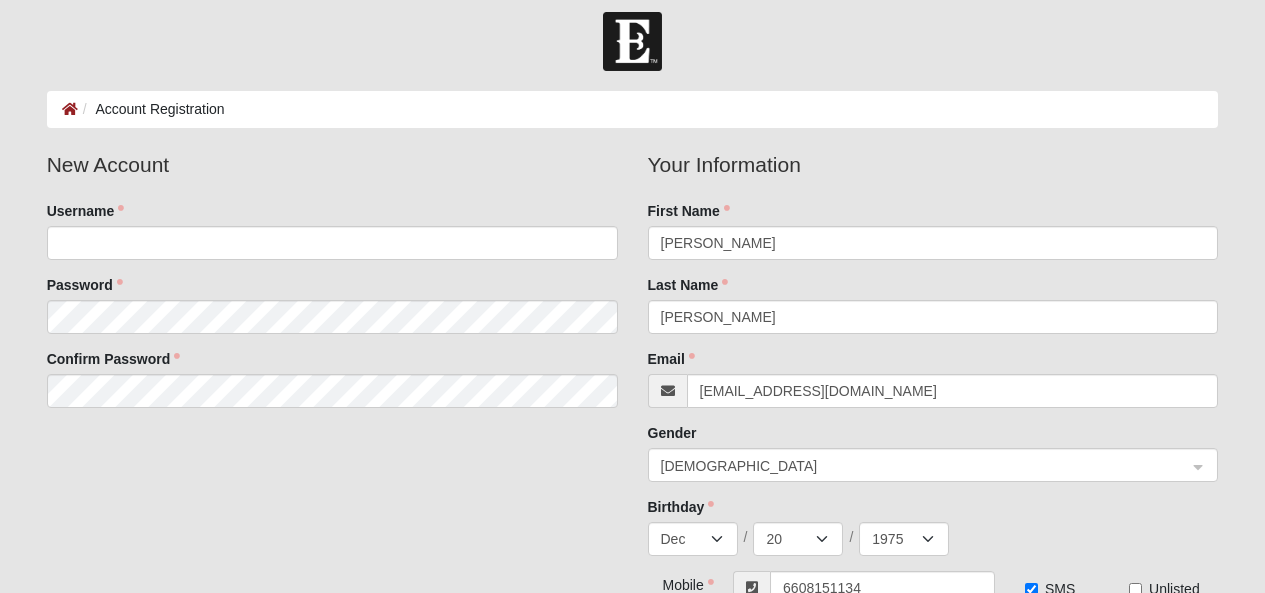 scroll, scrollTop: 0, scrollLeft: 0, axis: both 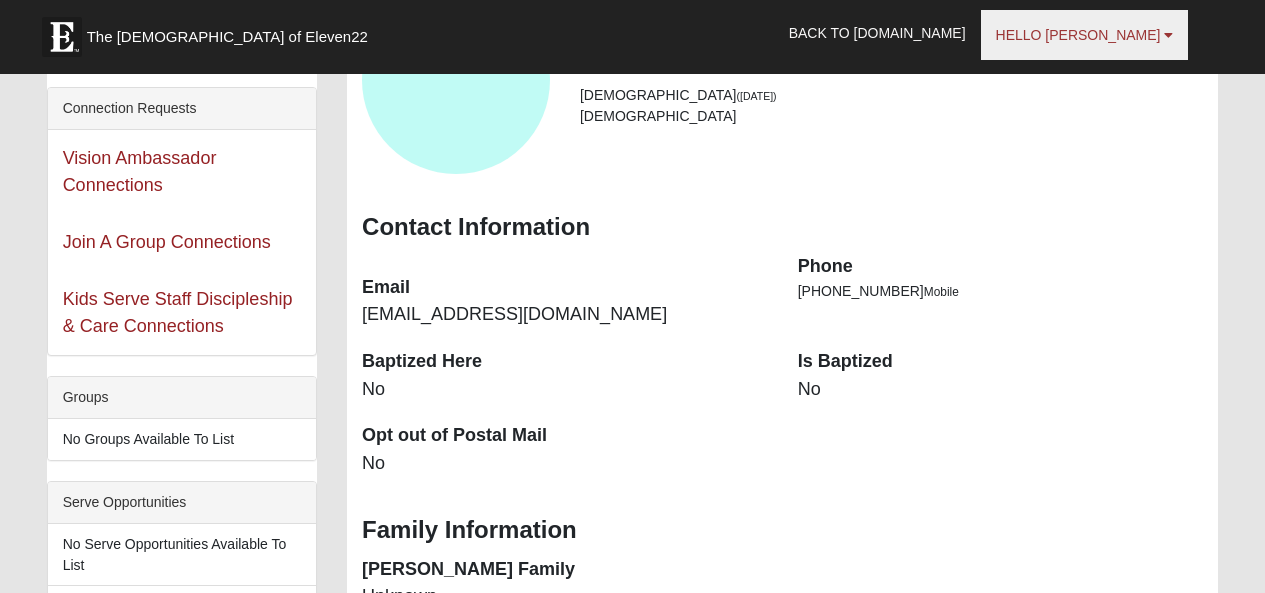 click on "Hello [PERSON_NAME]" at bounding box center (1078, 35) 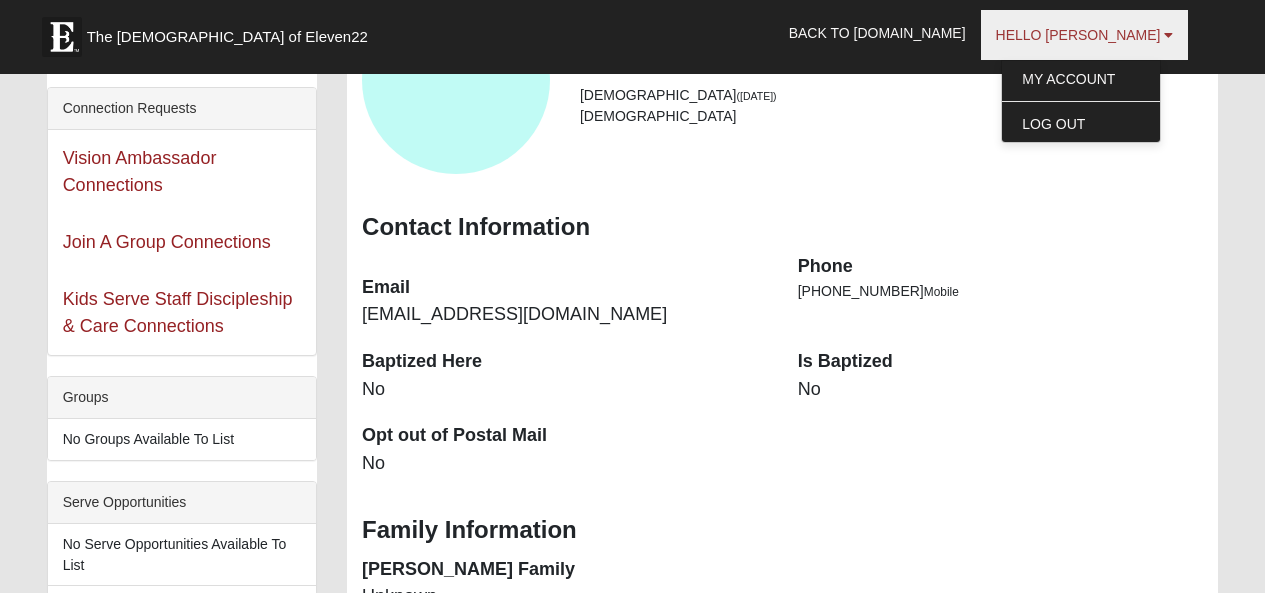 click on "Hello [PERSON_NAME]" at bounding box center (1078, 35) 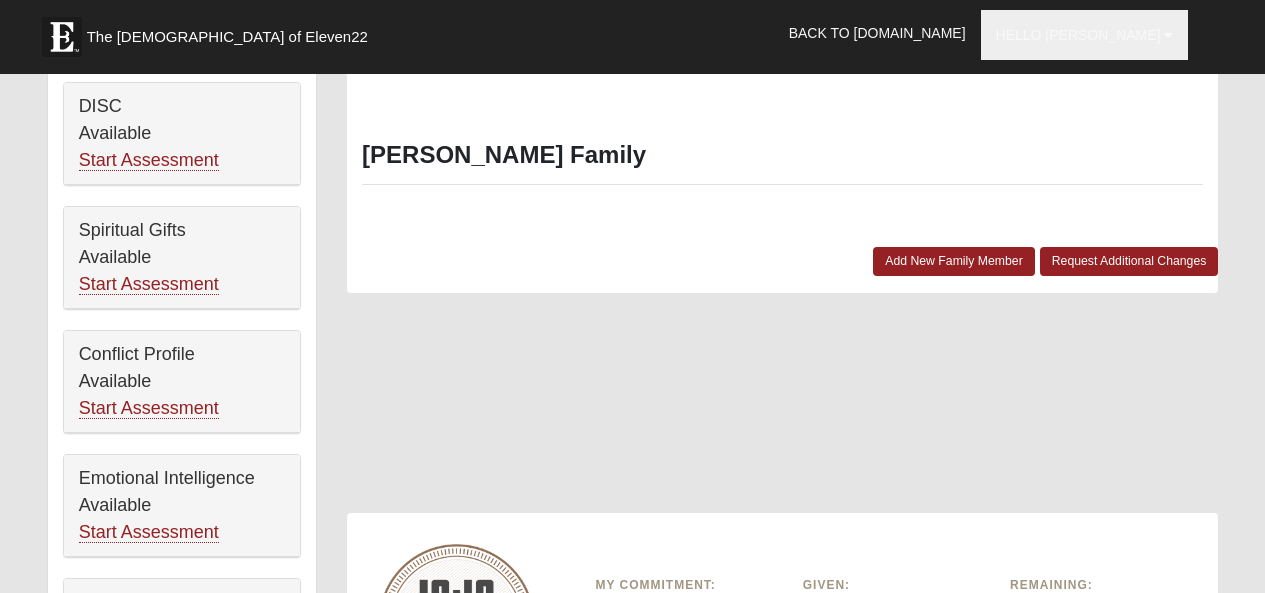 scroll, scrollTop: 800, scrollLeft: 0, axis: vertical 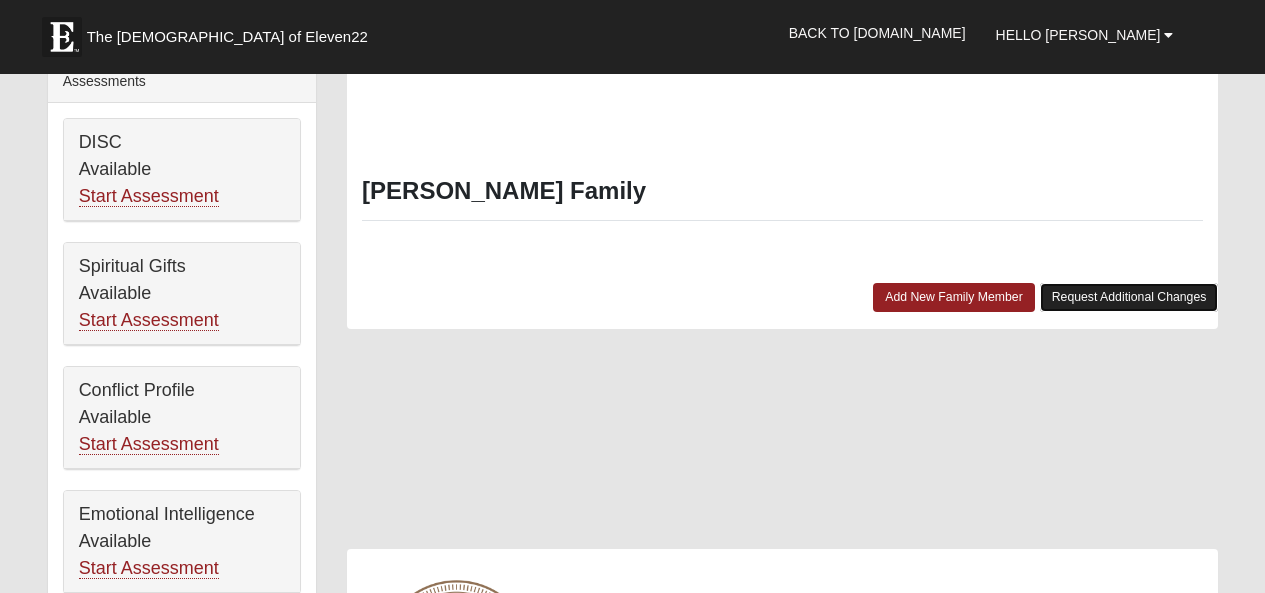 click on "Request Additional Changes" at bounding box center (1129, 297) 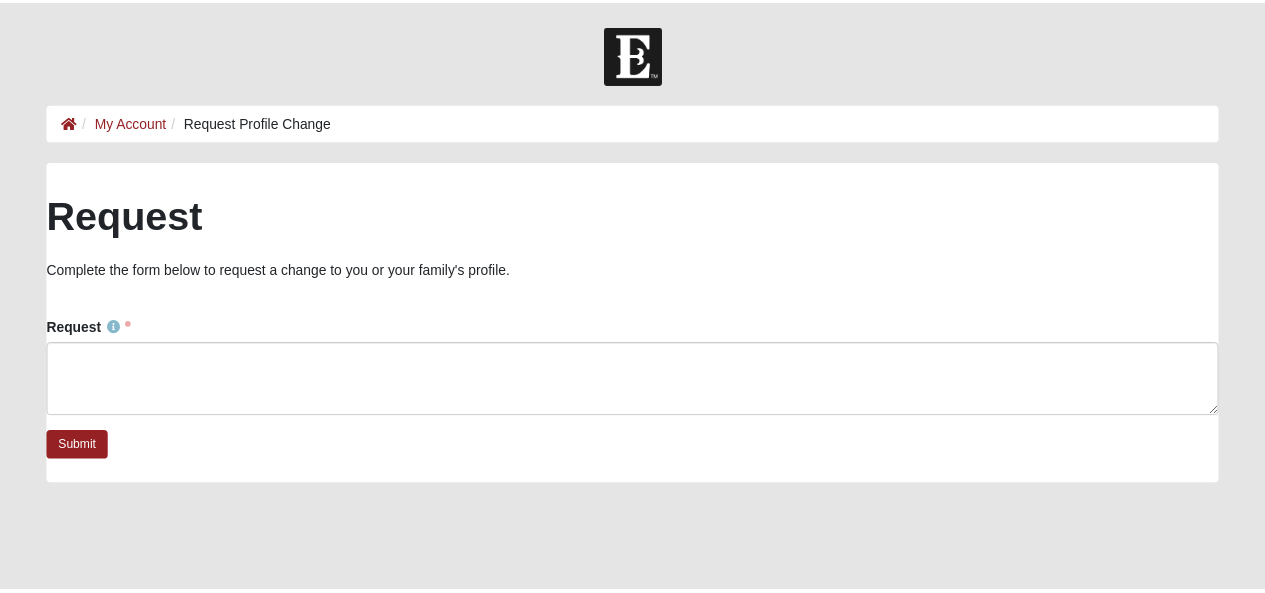 scroll, scrollTop: 0, scrollLeft: 0, axis: both 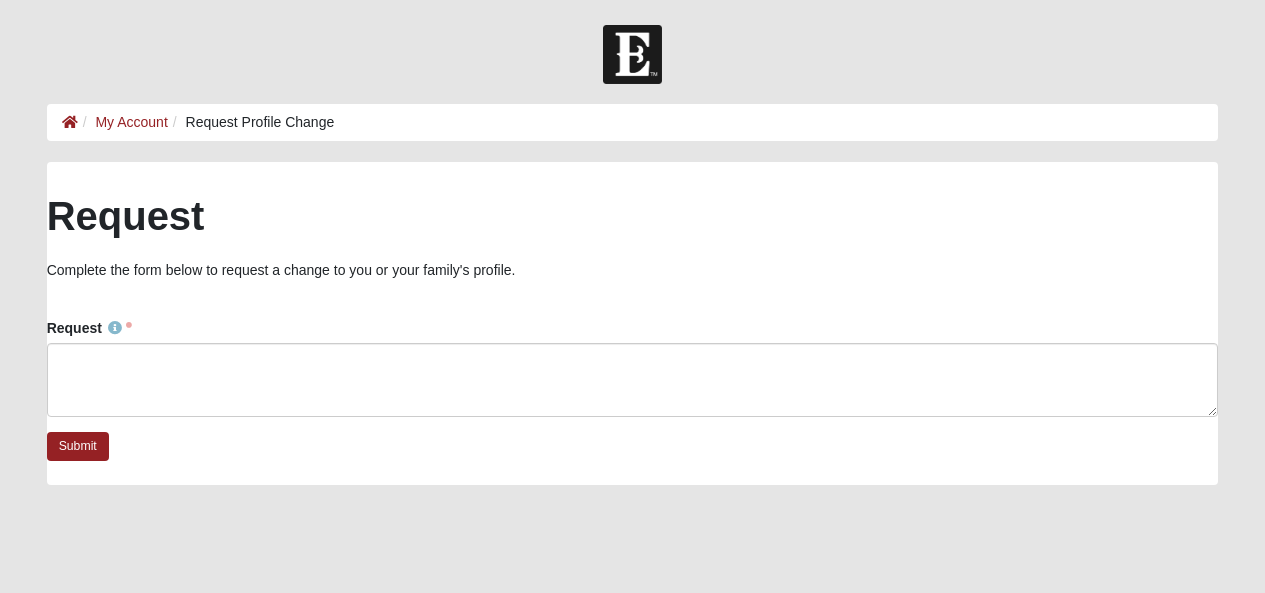 click on "My Account Request Profile Change" at bounding box center [633, 122] 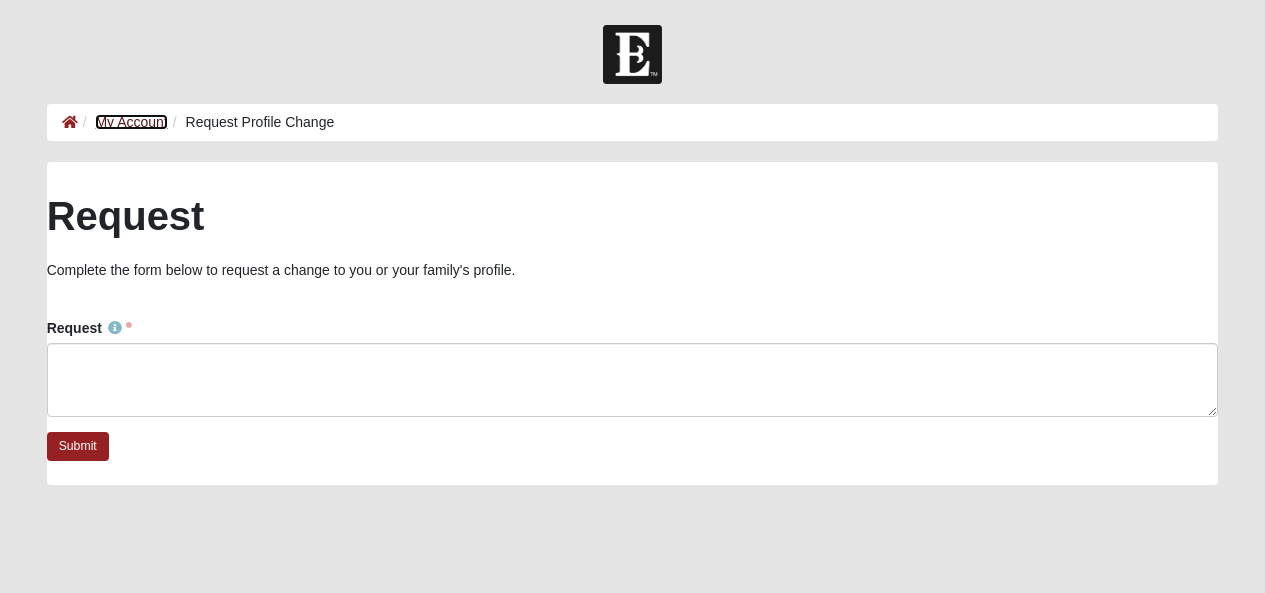 click on "My Account" at bounding box center (131, 122) 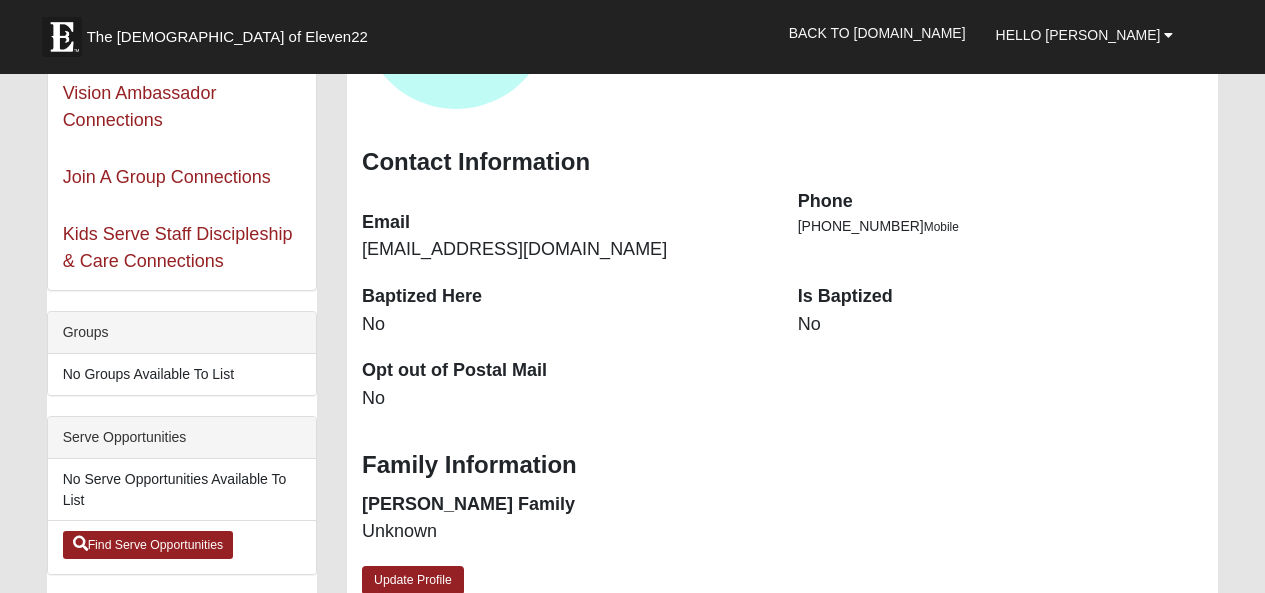 scroll, scrollTop: 300, scrollLeft: 0, axis: vertical 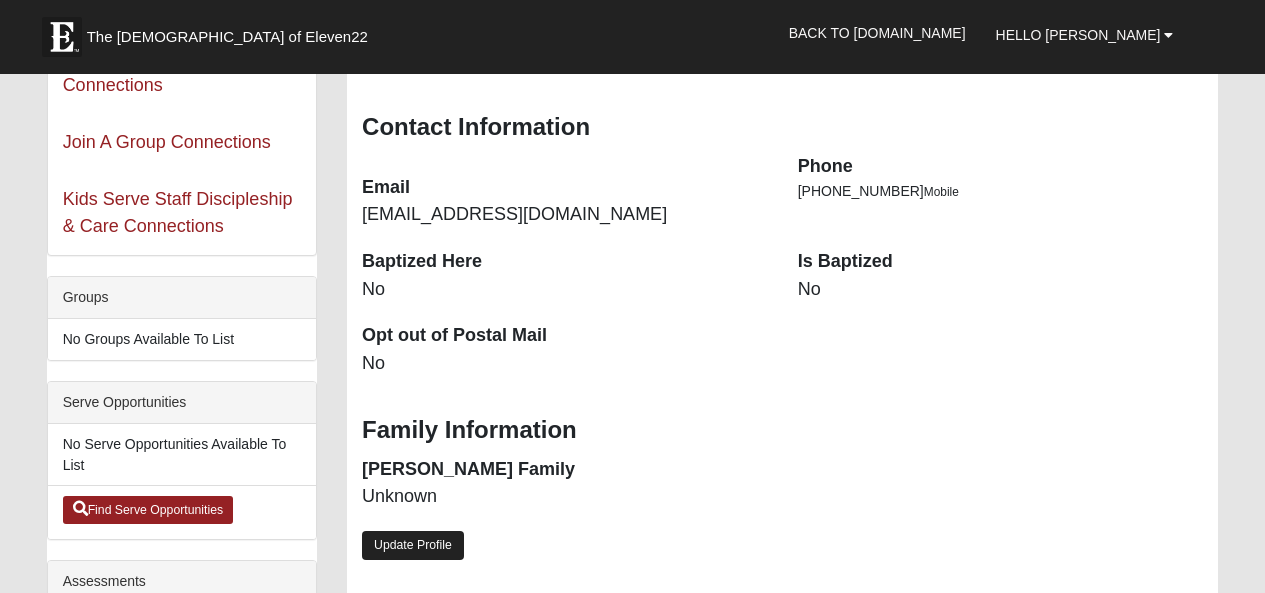 click on "Update Profile" at bounding box center (413, 545) 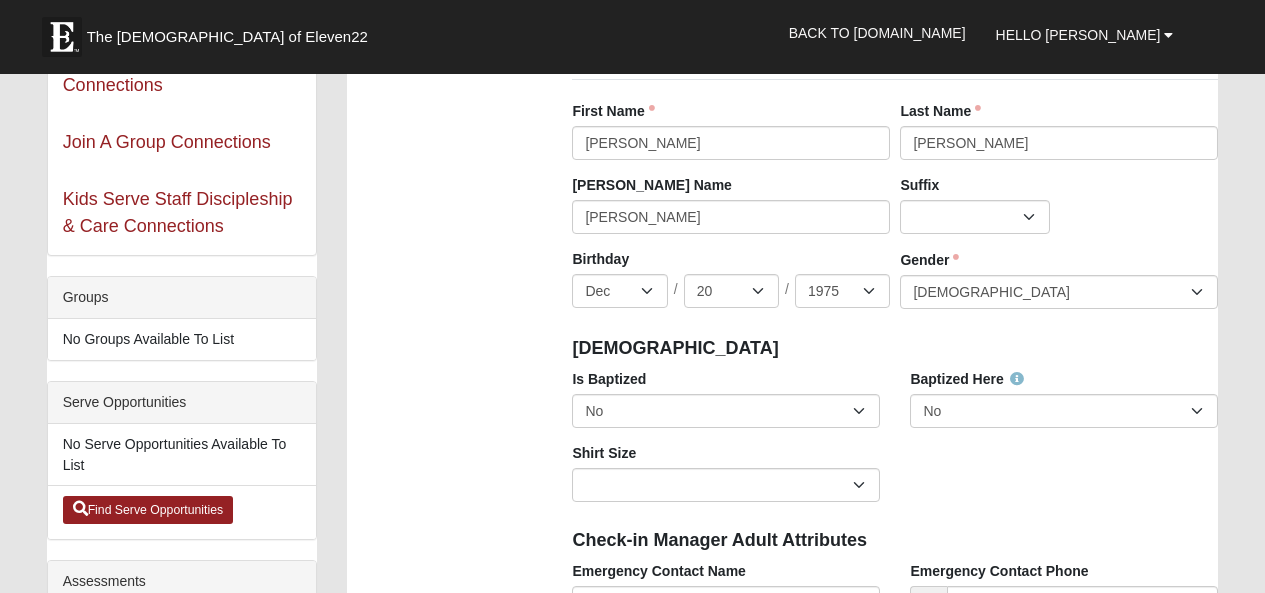 click on "Baptized Here" at bounding box center [966, 379] 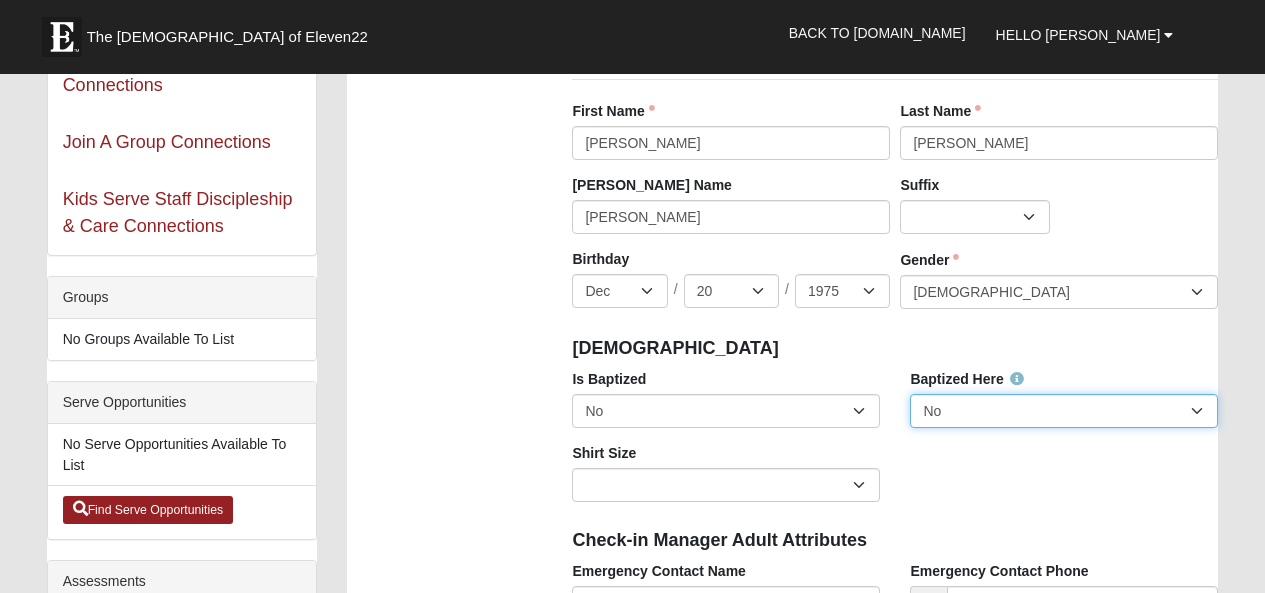 click on "No
Yes" at bounding box center (1064, 411) 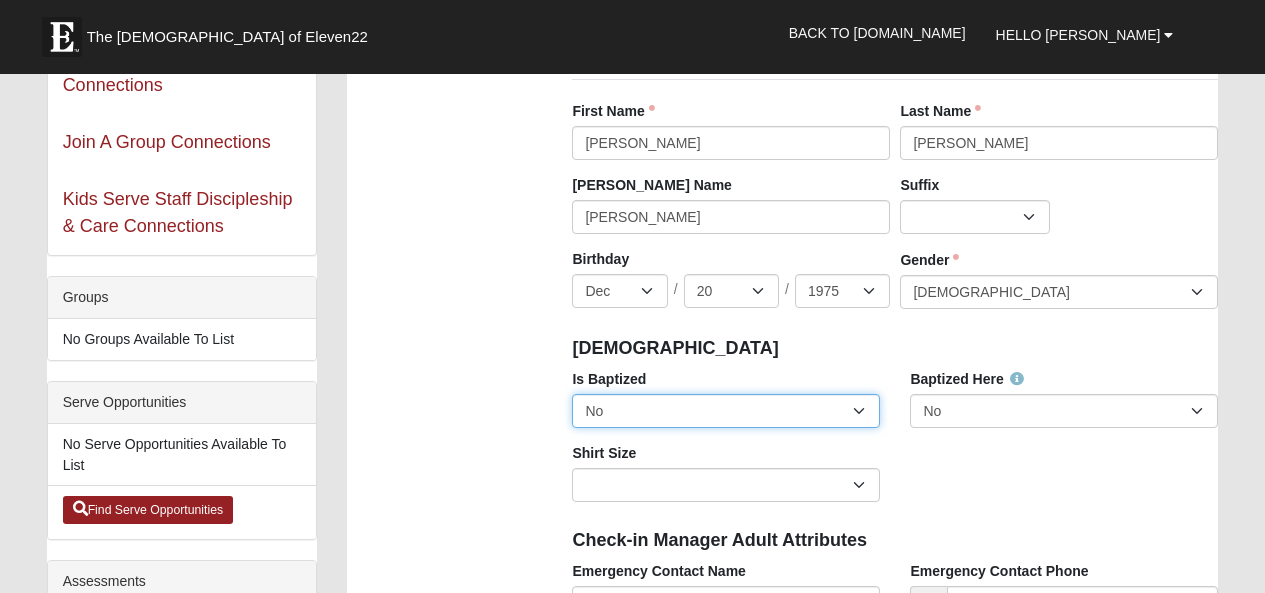 click on "No
Yes" at bounding box center (726, 411) 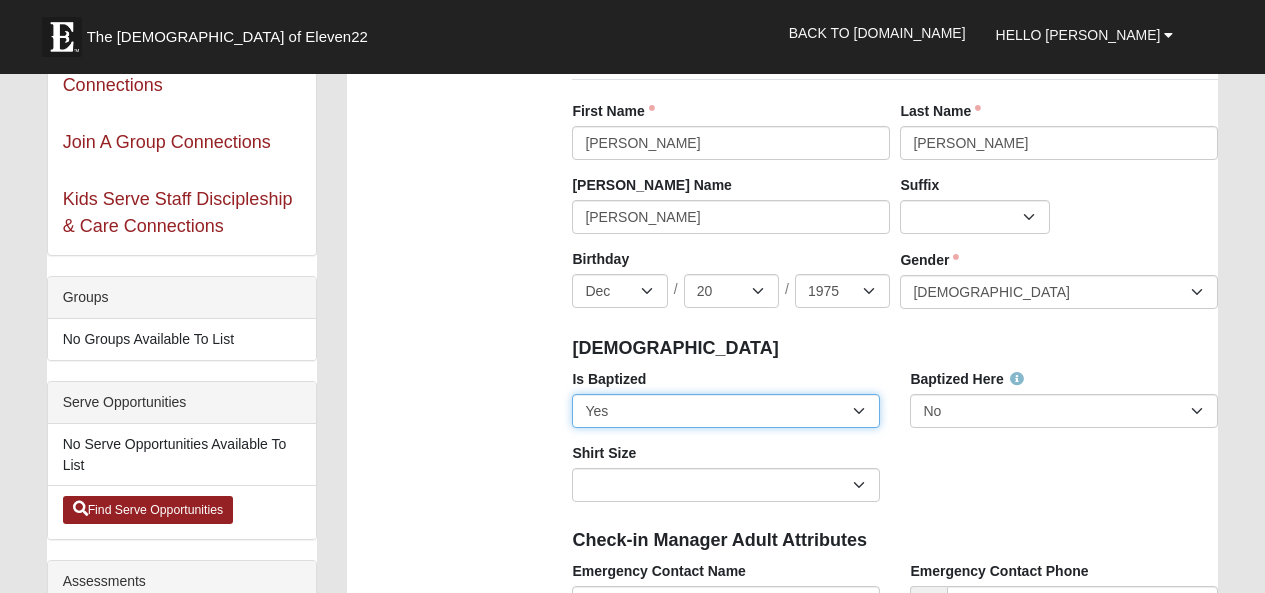 click on "No
Yes" at bounding box center (726, 411) 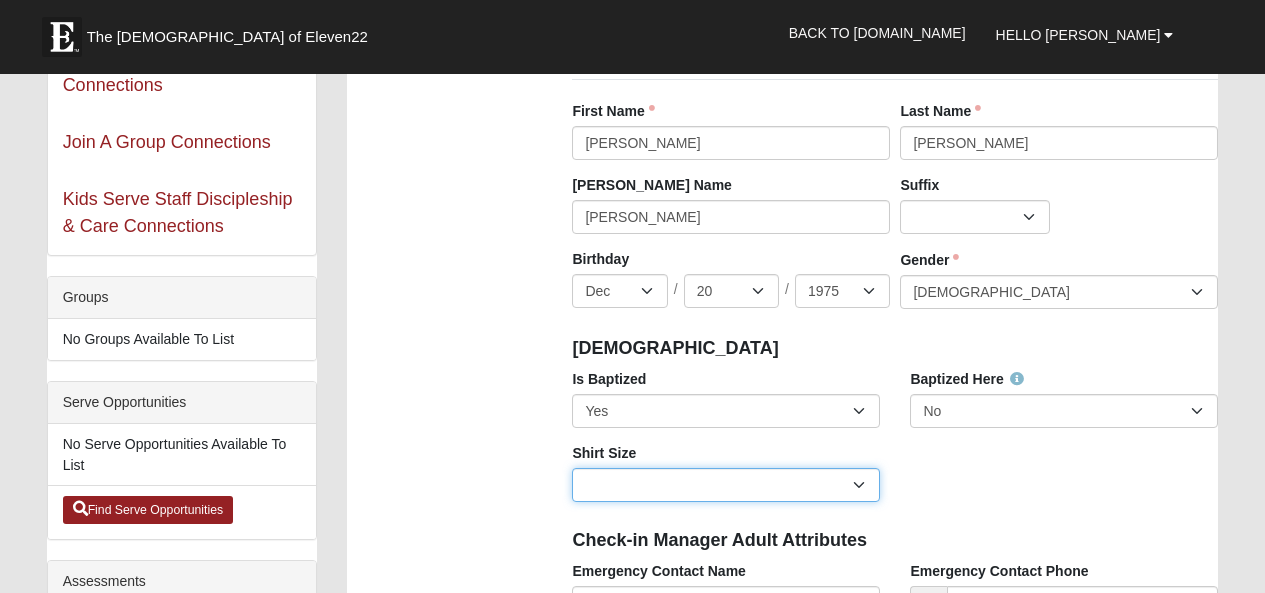 click on "Adult Small
Adult Medium
Adult Large
Adult XL
Adult XXL
Adult 3XL
Adult 4XL
Youth Small
Youth Medium
Youth Large" at bounding box center [726, 485] 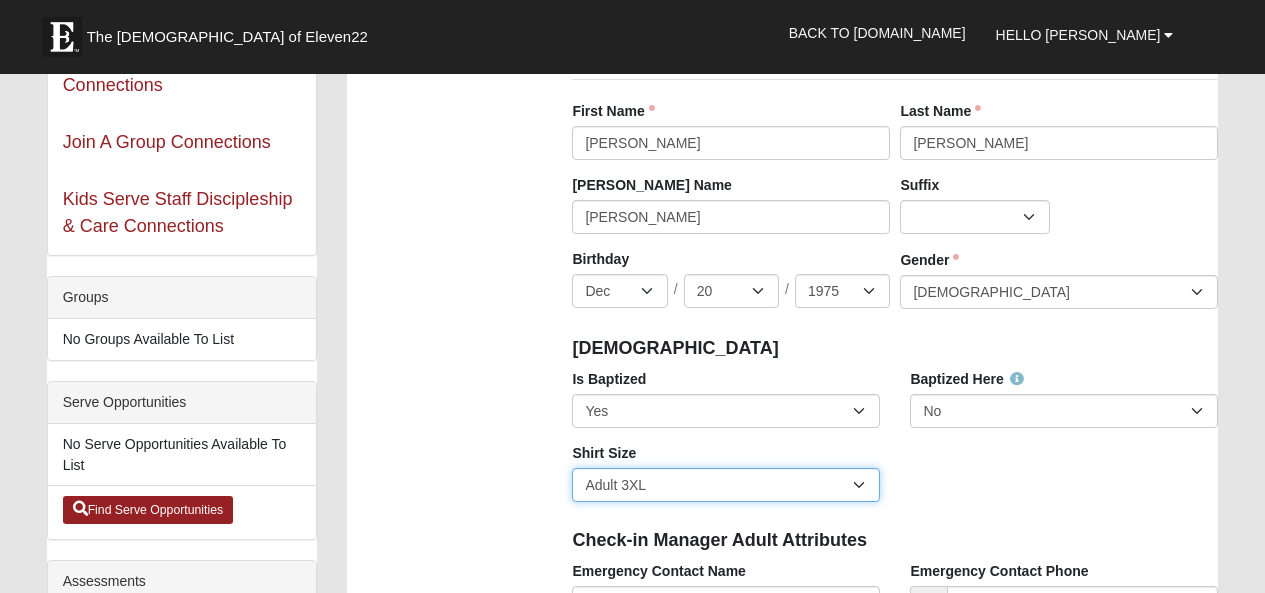 click on "Adult Small
Adult Medium
Adult Large
Adult XL
Adult XXL
Adult 3XL
Adult 4XL
Youth Small
Youth Medium
Youth Large" at bounding box center [726, 485] 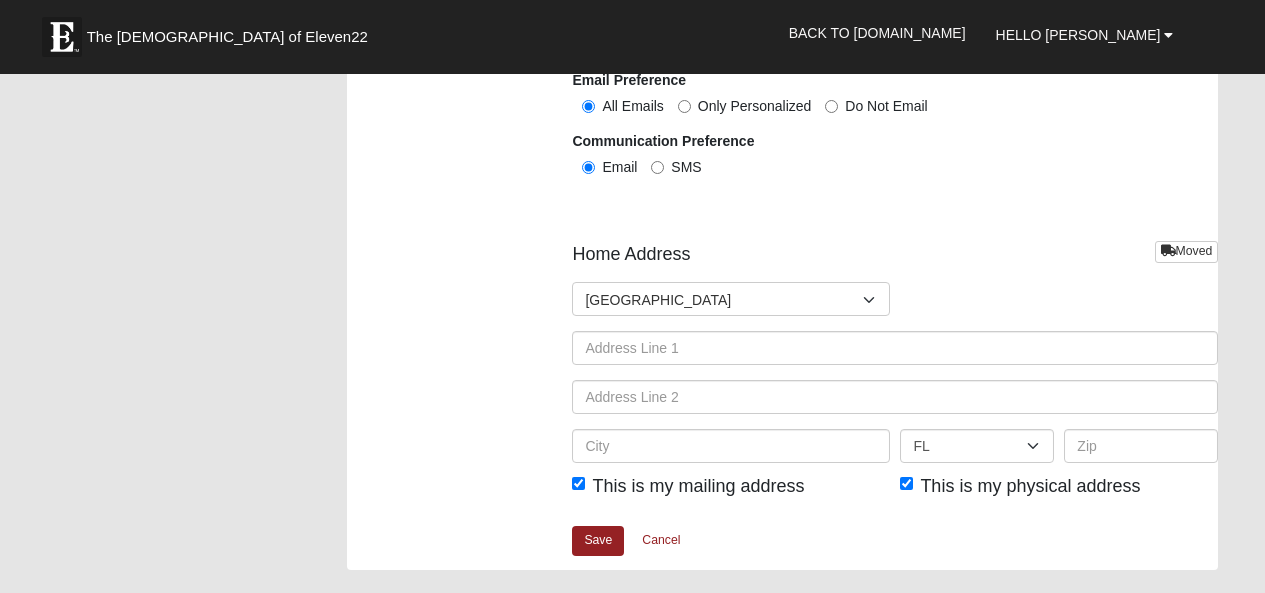 scroll, scrollTop: 2400, scrollLeft: 0, axis: vertical 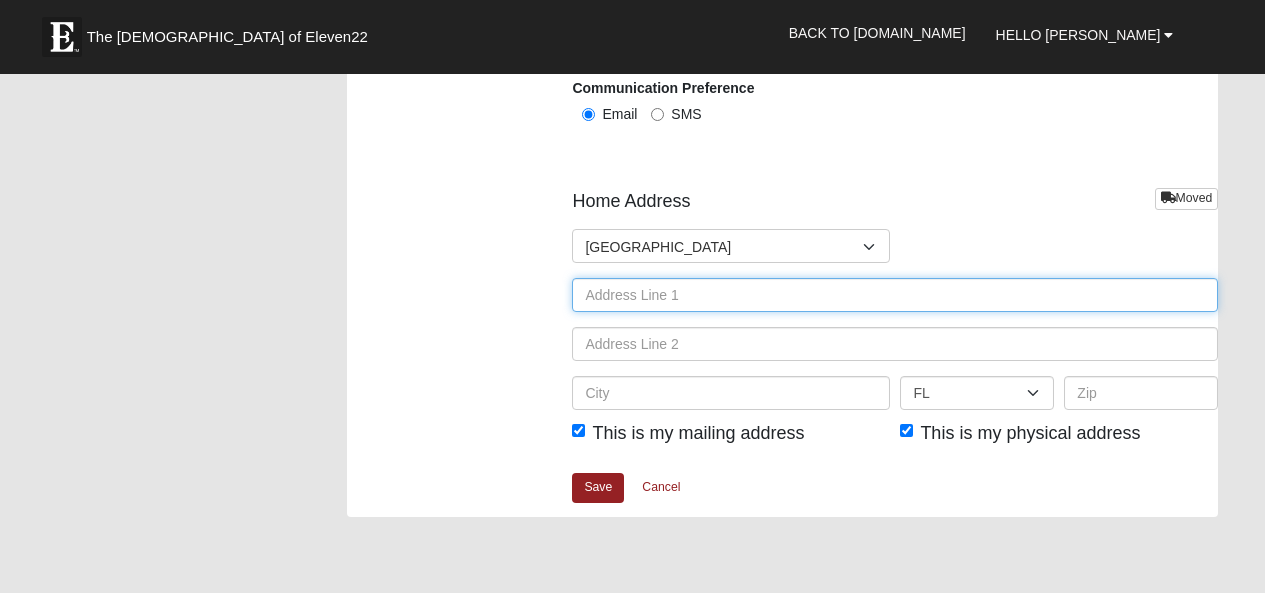 click at bounding box center [895, 295] 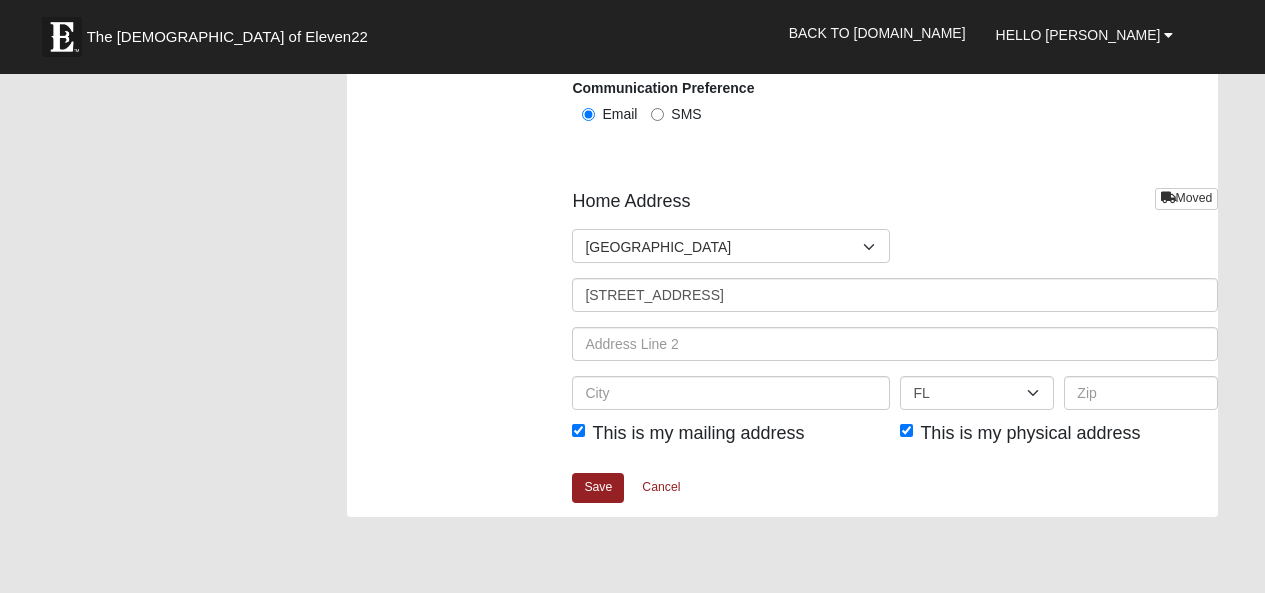 type on "Nathan L Nelson" 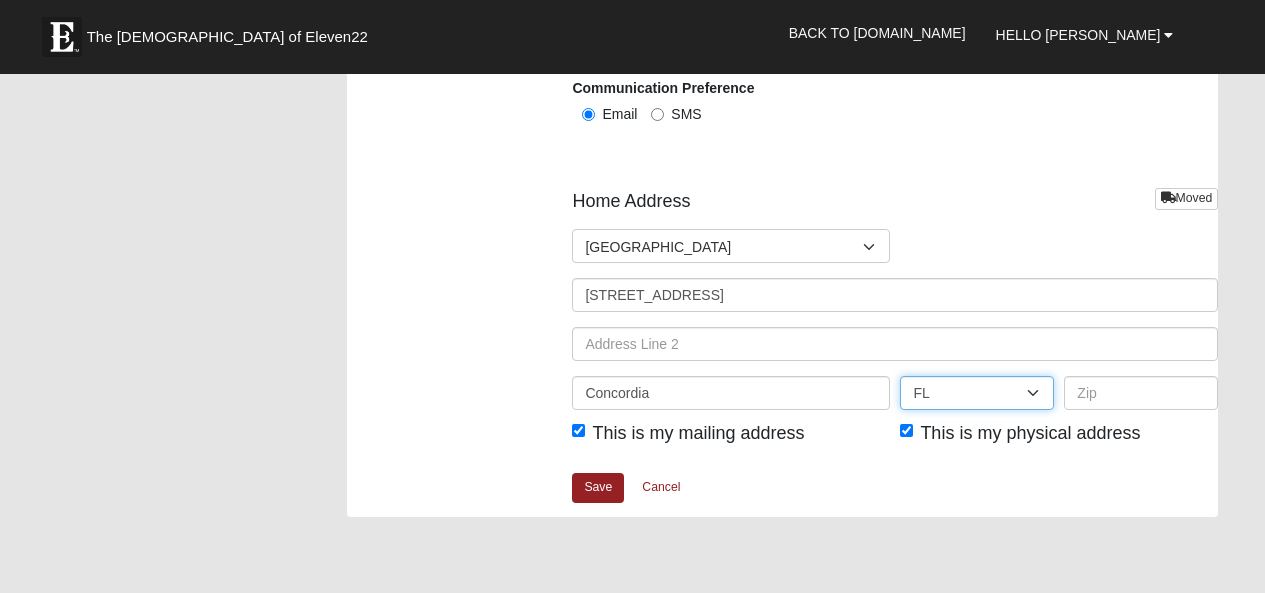 select on "MO" 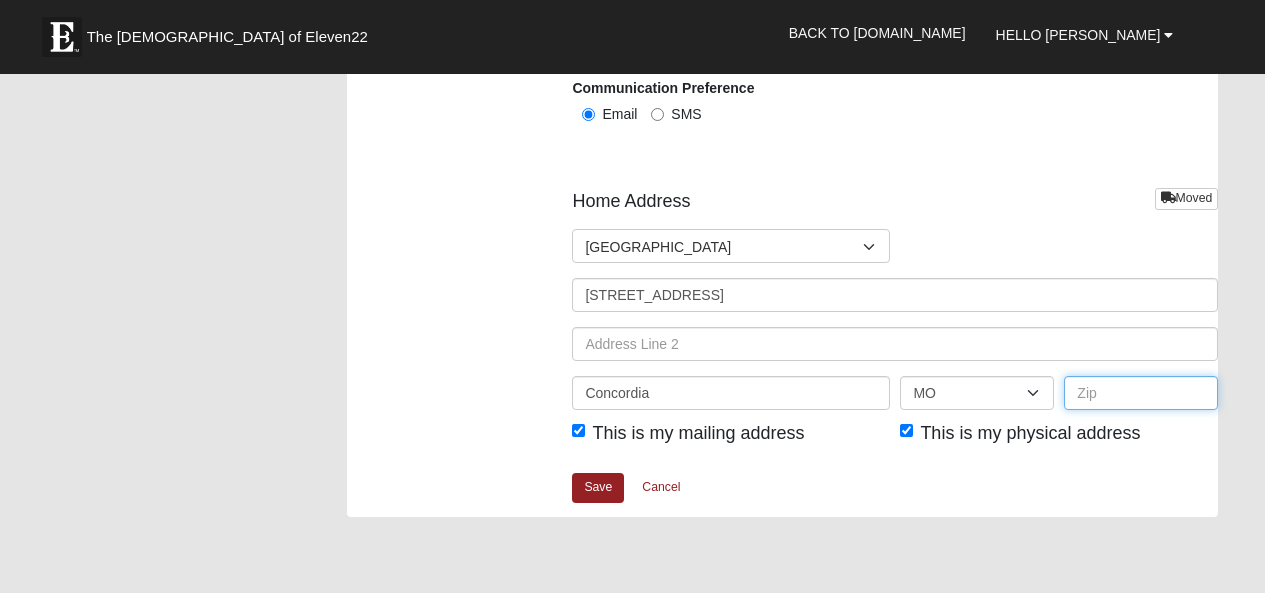 type on "64020" 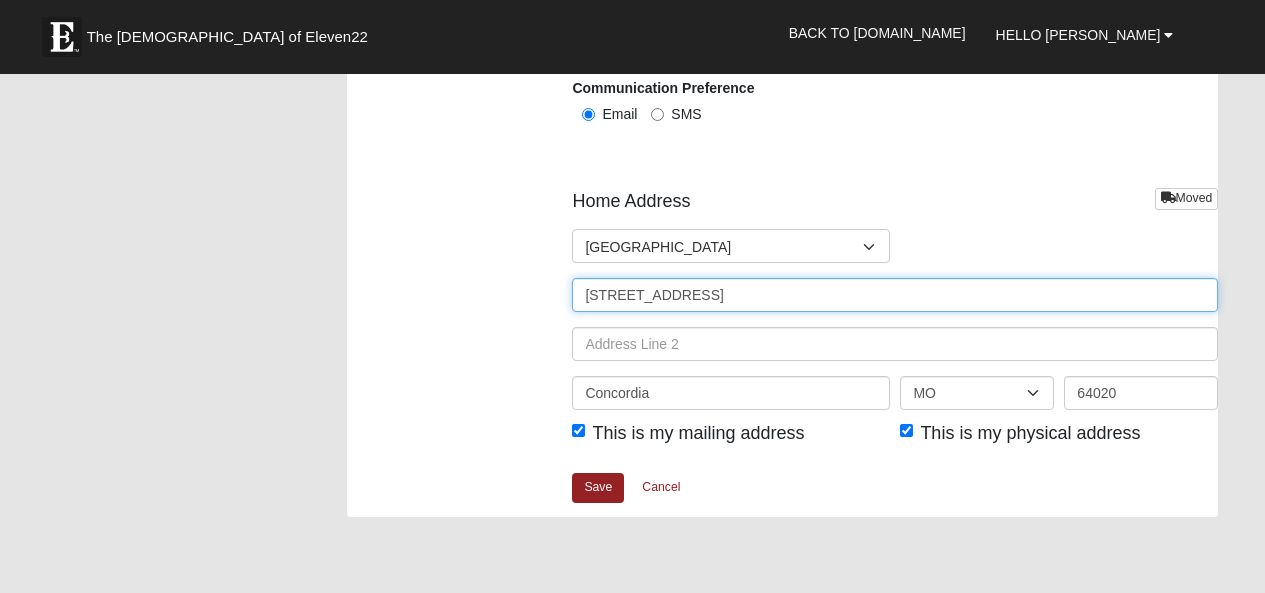 type on "[PHONE_NUMBER]" 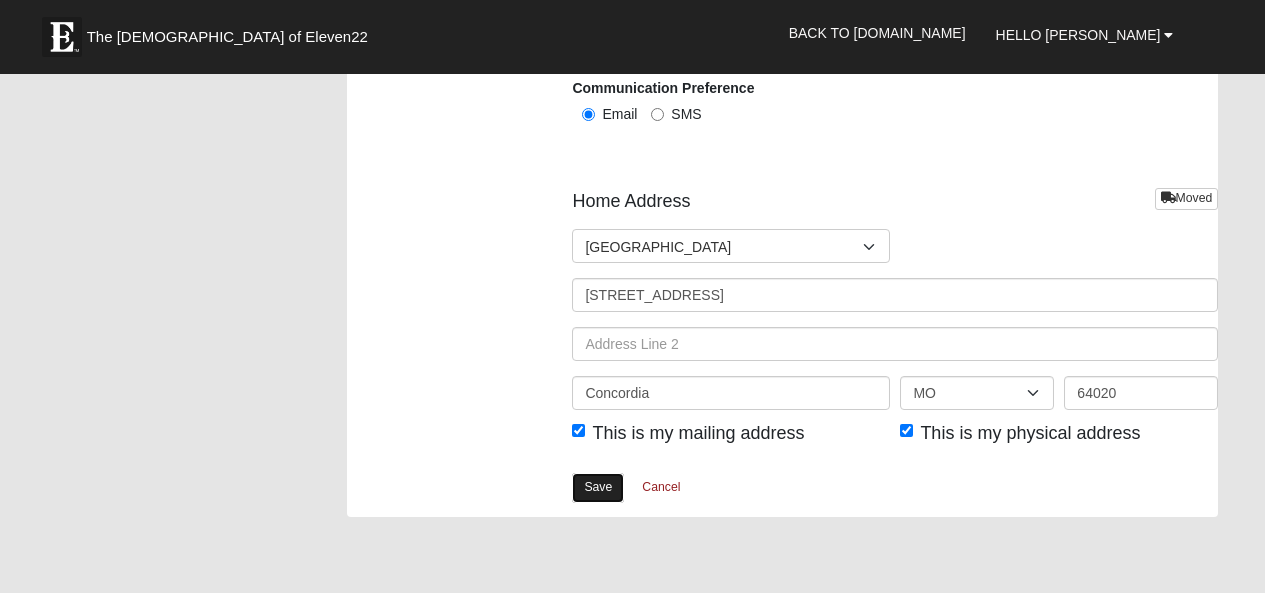 click on "Save" at bounding box center (598, 487) 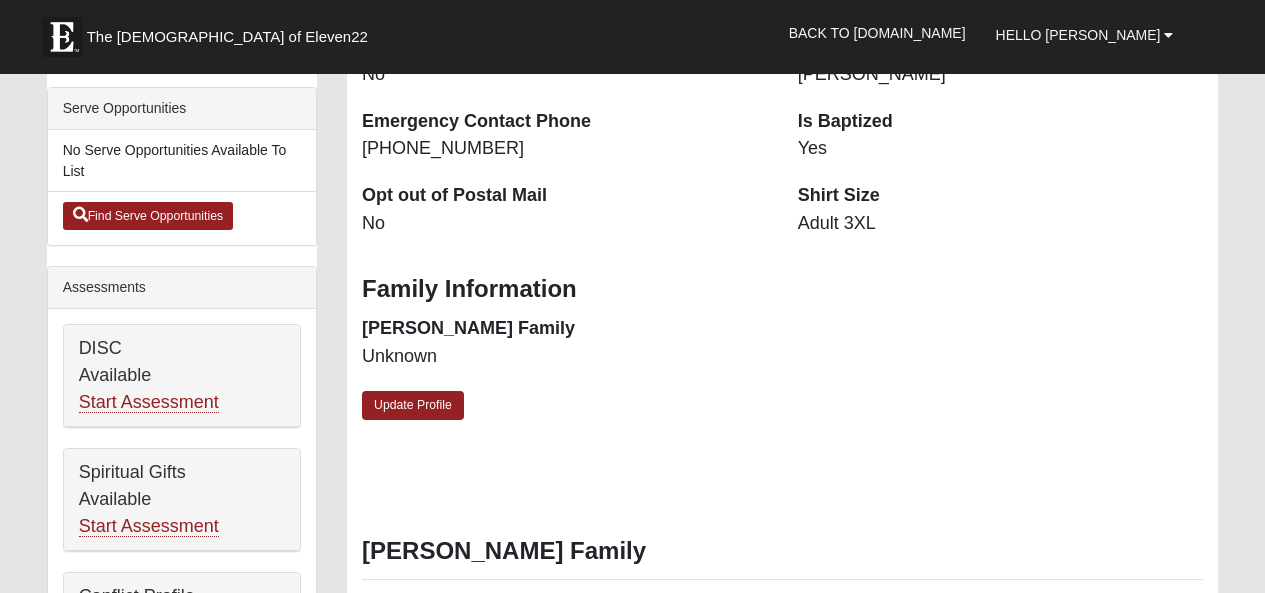scroll, scrollTop: 500, scrollLeft: 0, axis: vertical 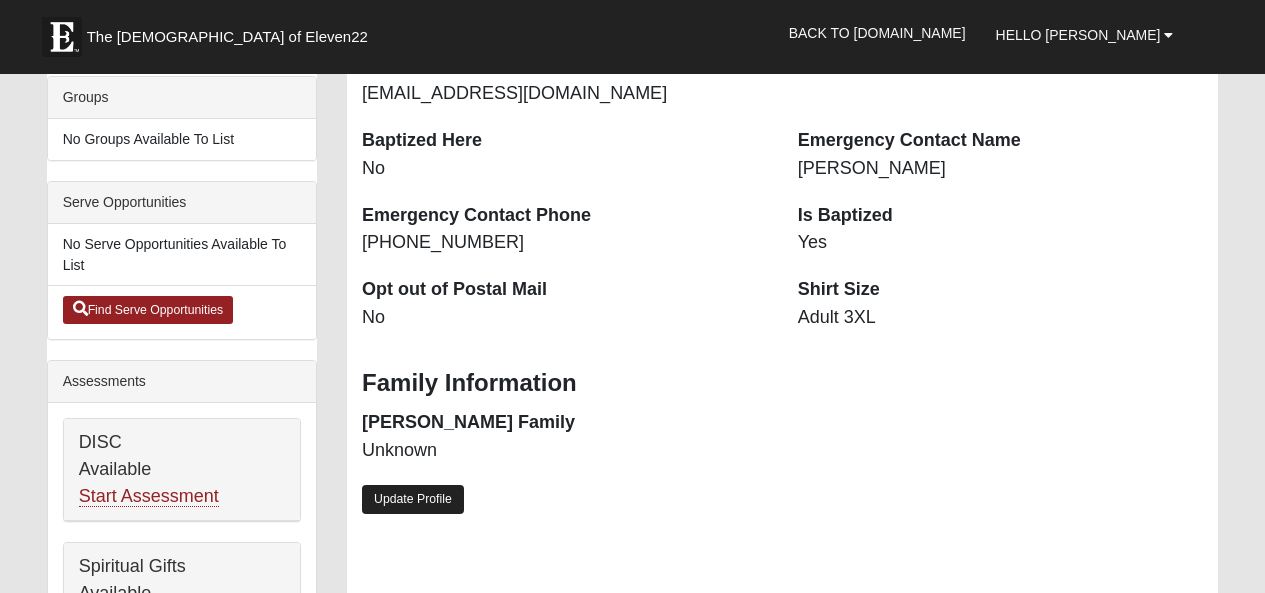 click on "Update Profile" at bounding box center (413, 499) 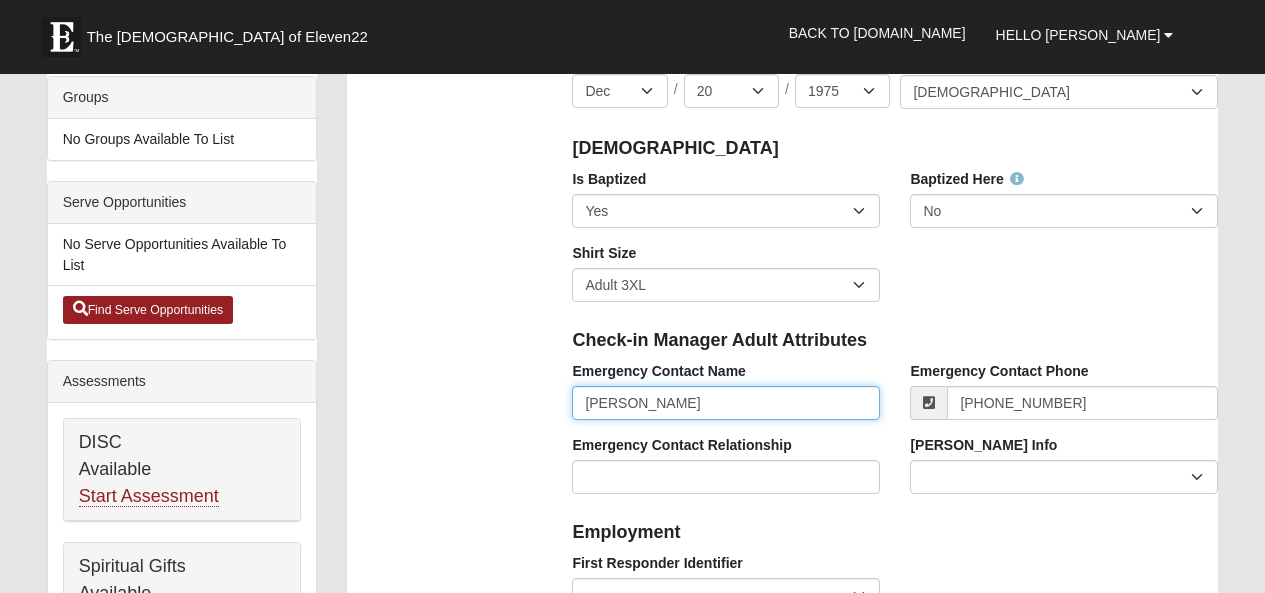 click on "Nathan L Nelson" at bounding box center (726, 403) 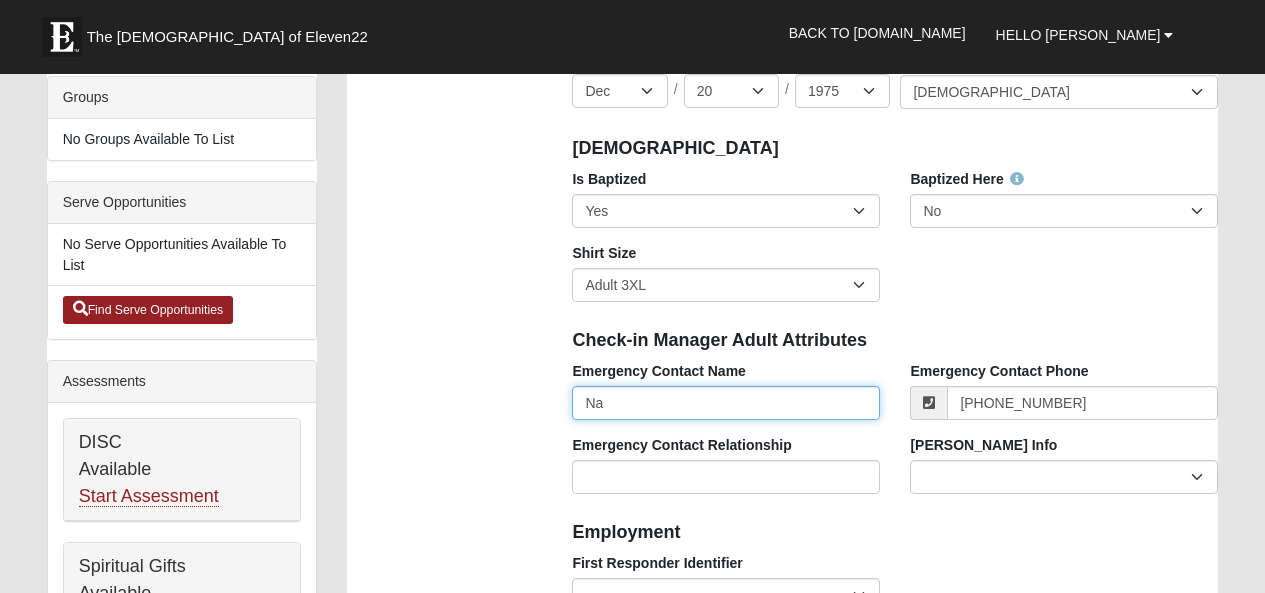 type on "N" 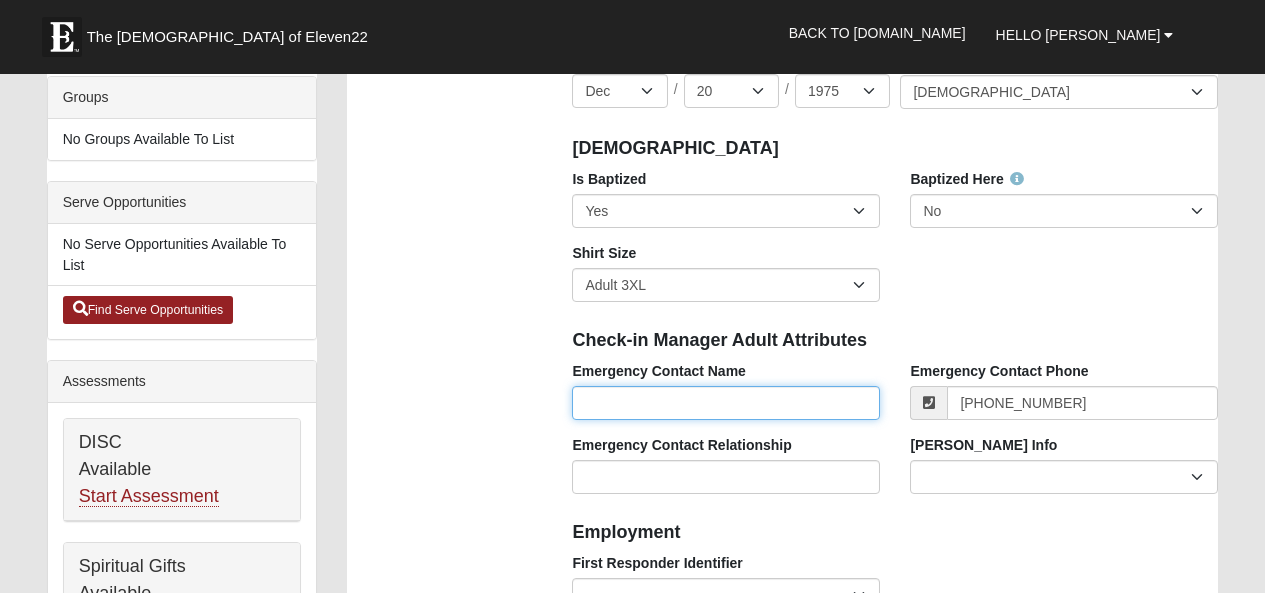 type on "c" 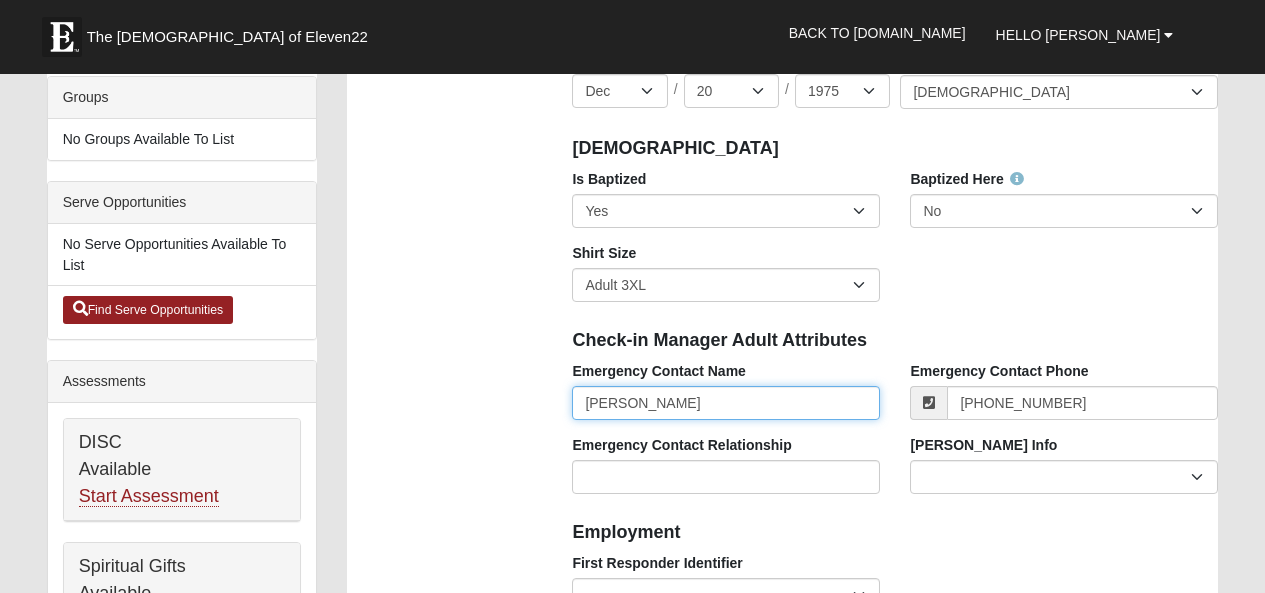 click on "Carie" at bounding box center [726, 403] 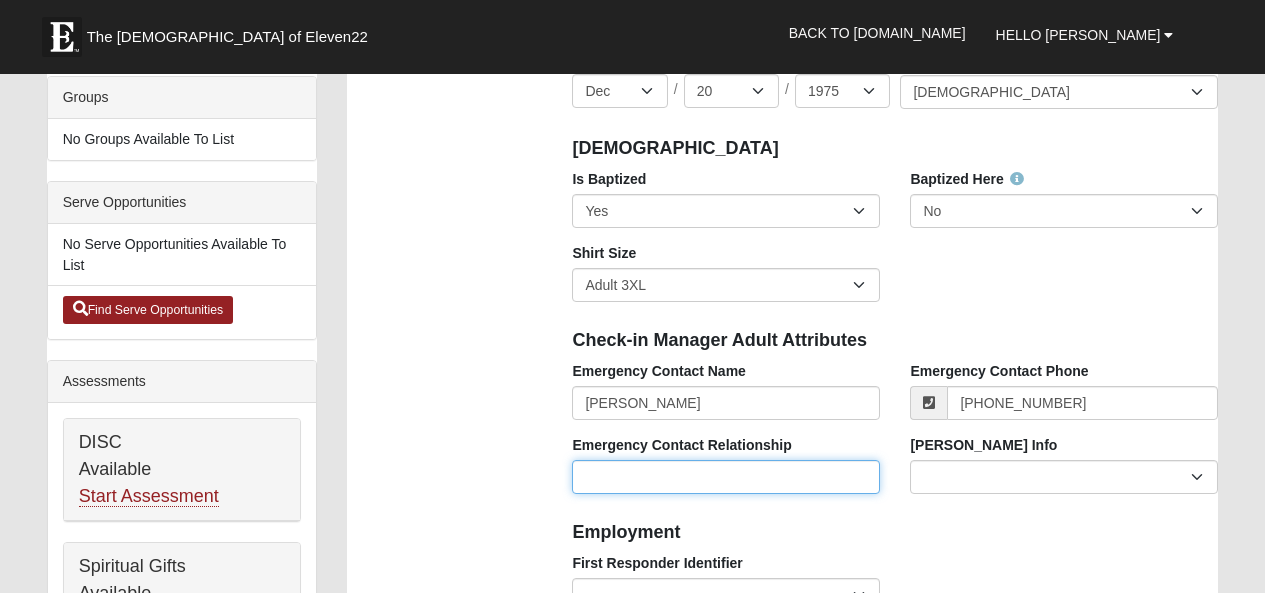 type on "[PHONE_NUMBER]" 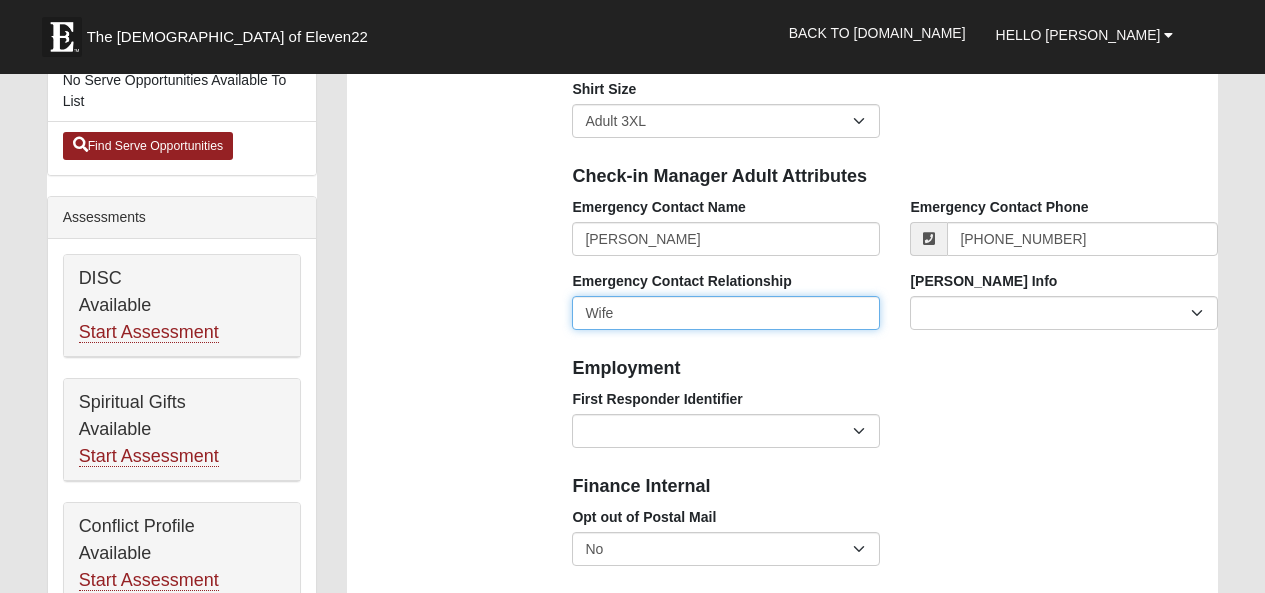 scroll, scrollTop: 700, scrollLeft: 0, axis: vertical 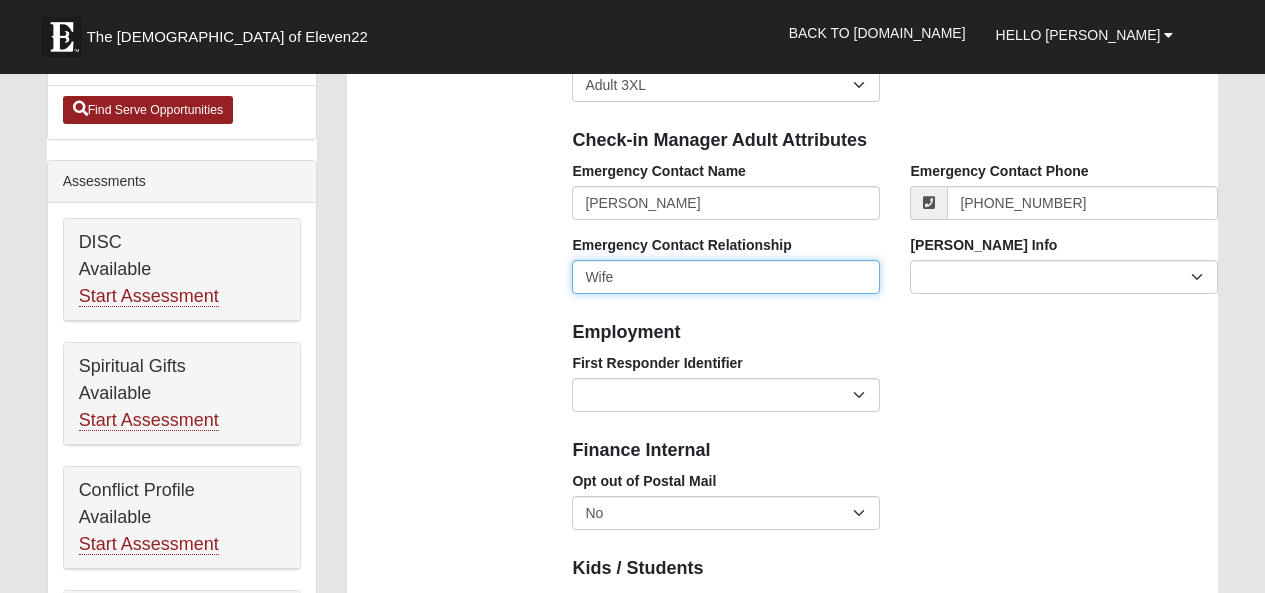 type on "Wife" 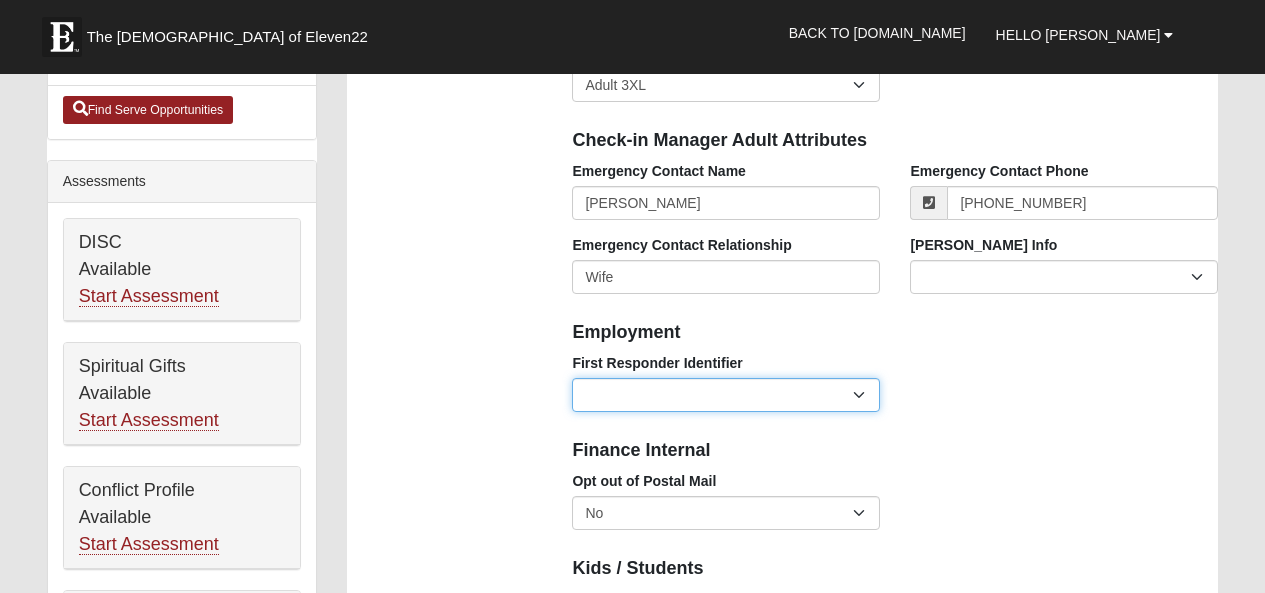 click on "EMT  |  Paramedic  |  Medical
Firefighter  |  Fire Department
Police Officer  |  Sheriff  |  Sheriff's Deputy  |  State Trooper  |  Correctional Officer
Military" at bounding box center (726, 395) 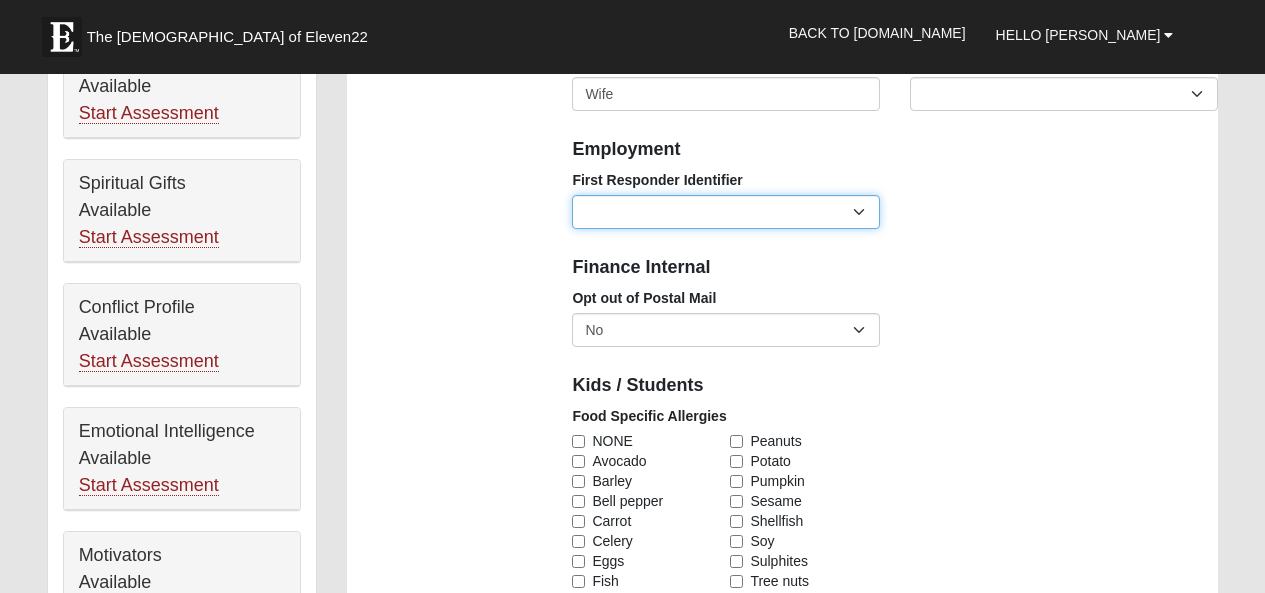 scroll, scrollTop: 900, scrollLeft: 0, axis: vertical 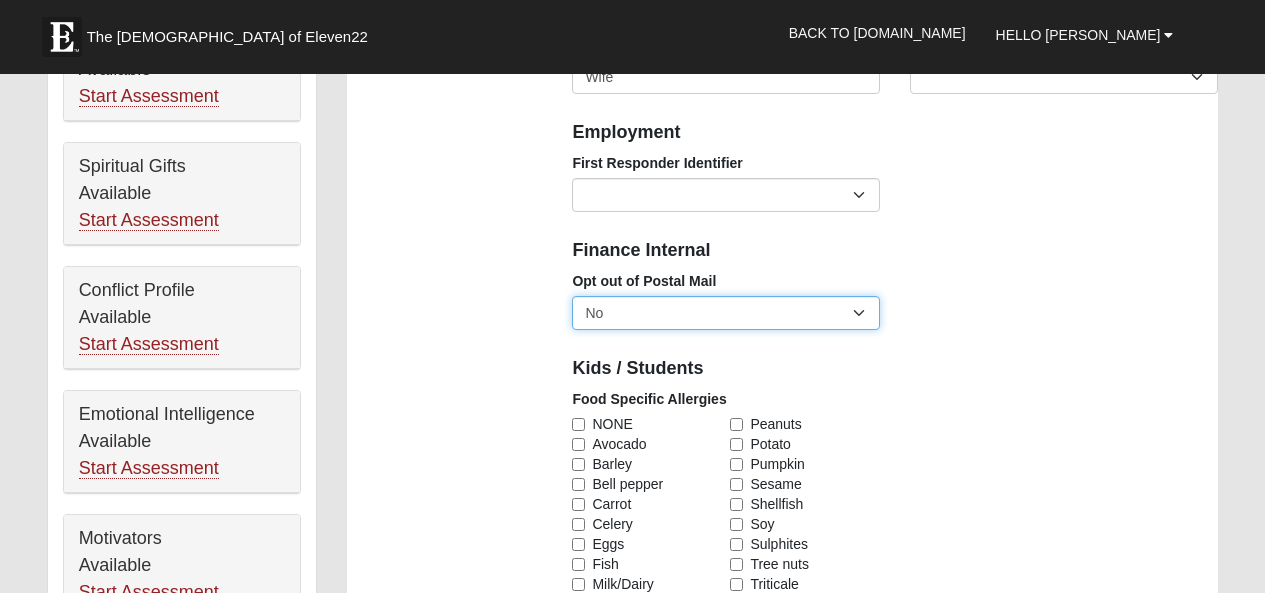click on "No
Yes" at bounding box center [726, 313] 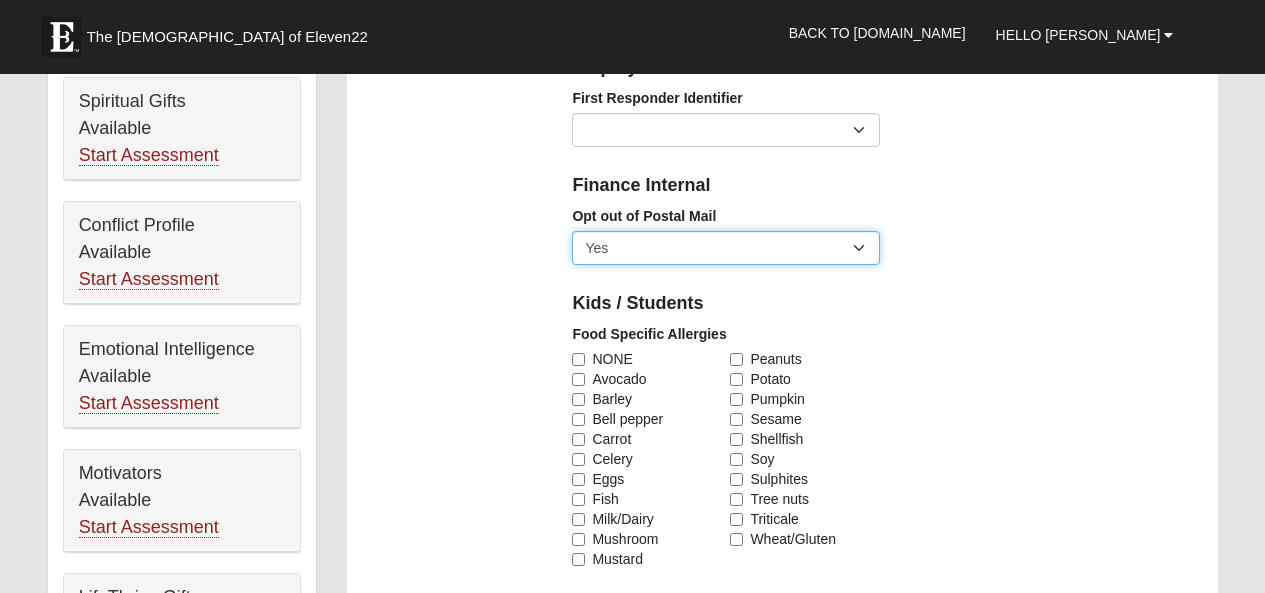scroll, scrollTop: 1000, scrollLeft: 0, axis: vertical 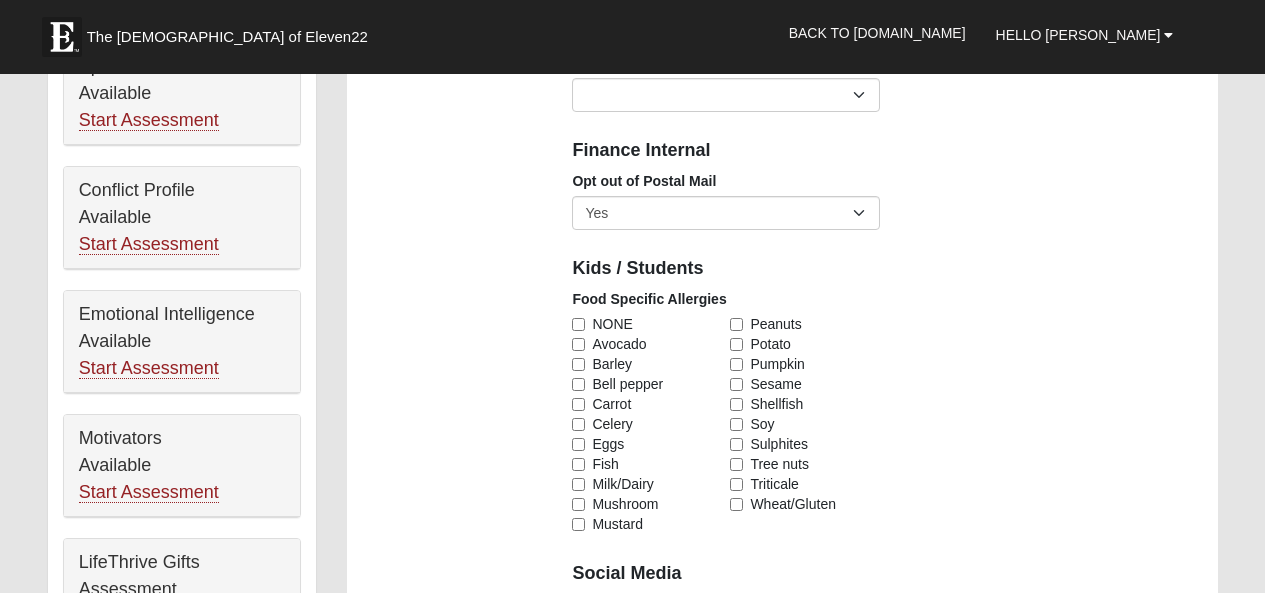 click on "NONE" at bounding box center [647, 324] 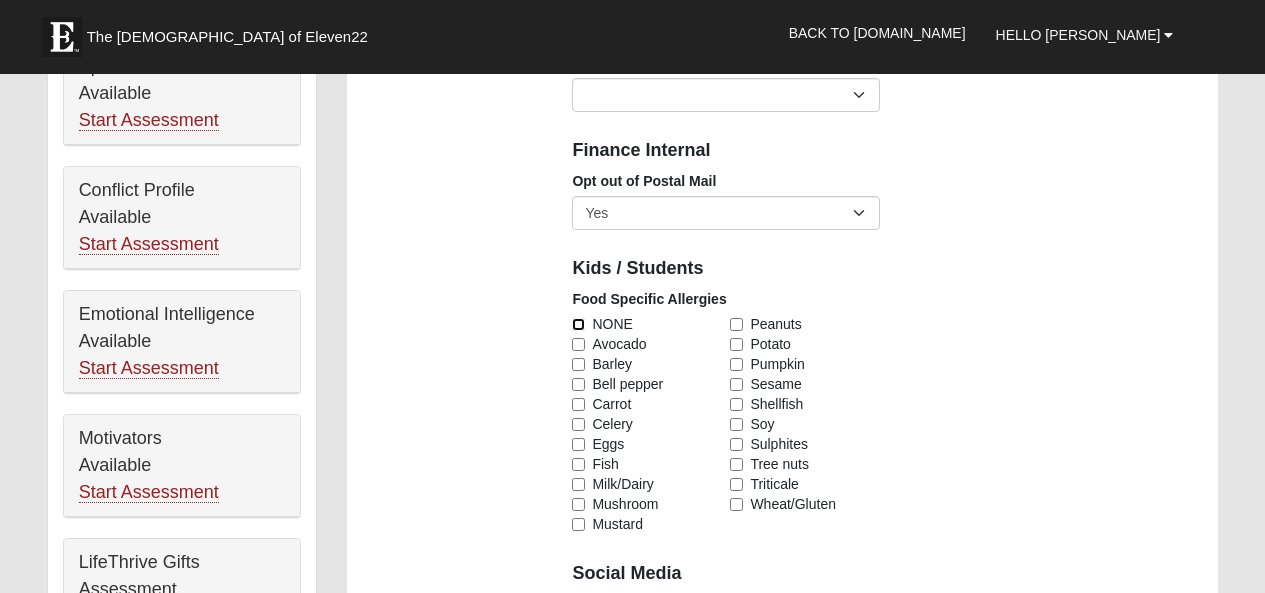 click on "NONE" at bounding box center (578, 324) 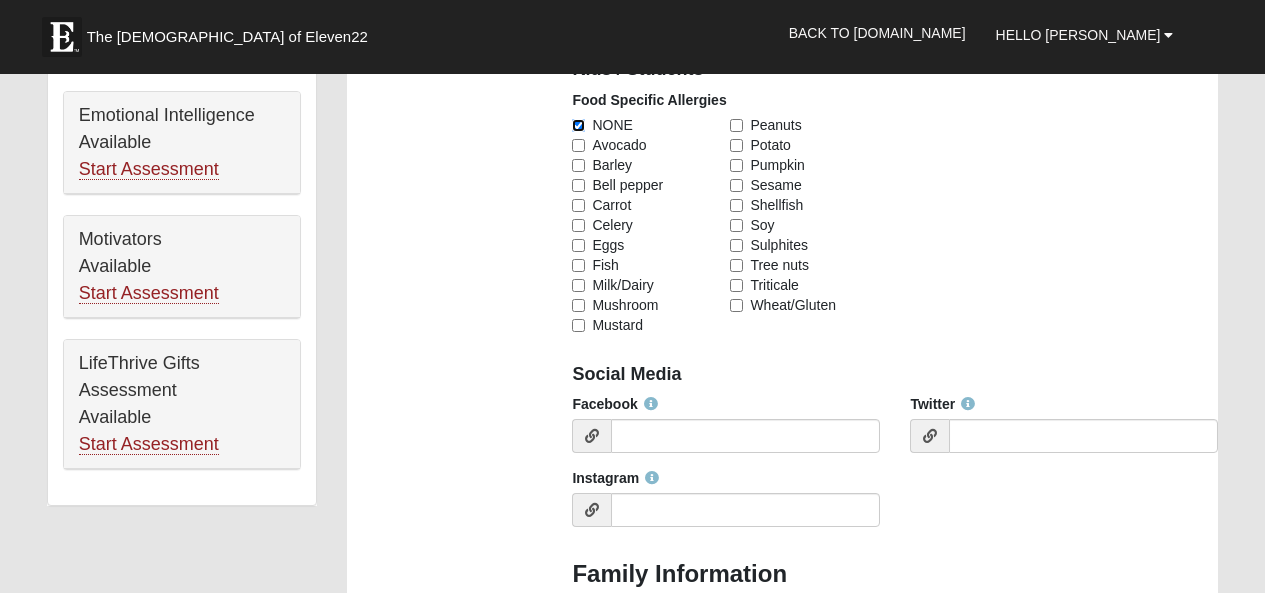 scroll, scrollTop: 1200, scrollLeft: 0, axis: vertical 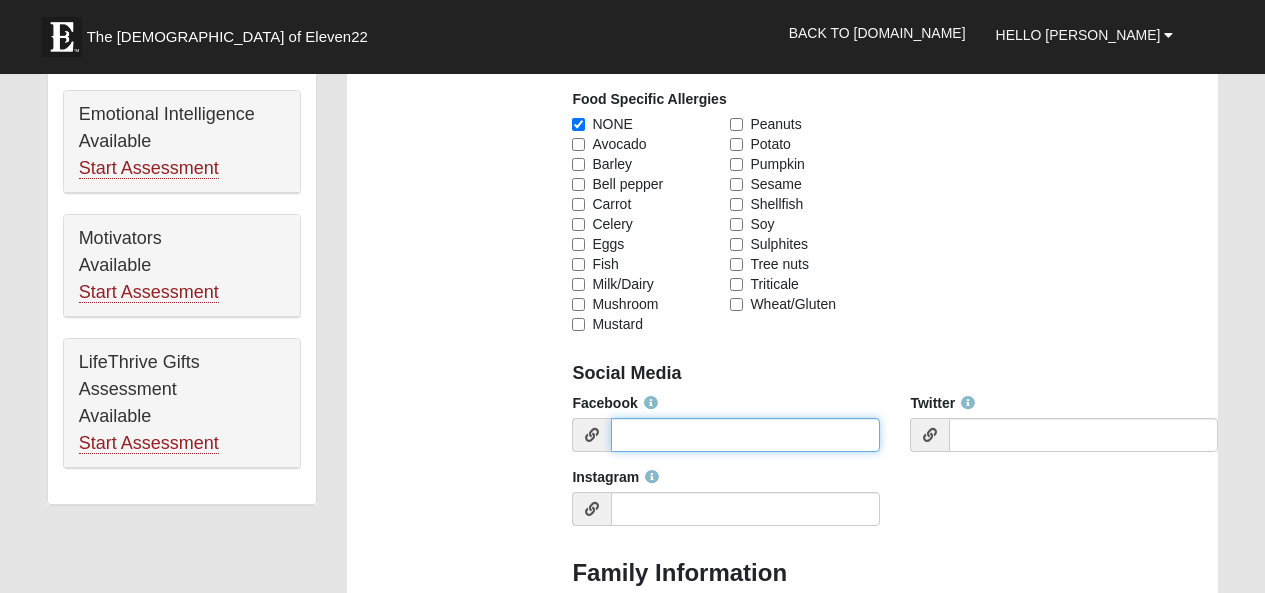 click on "Facebook" at bounding box center [745, 435] 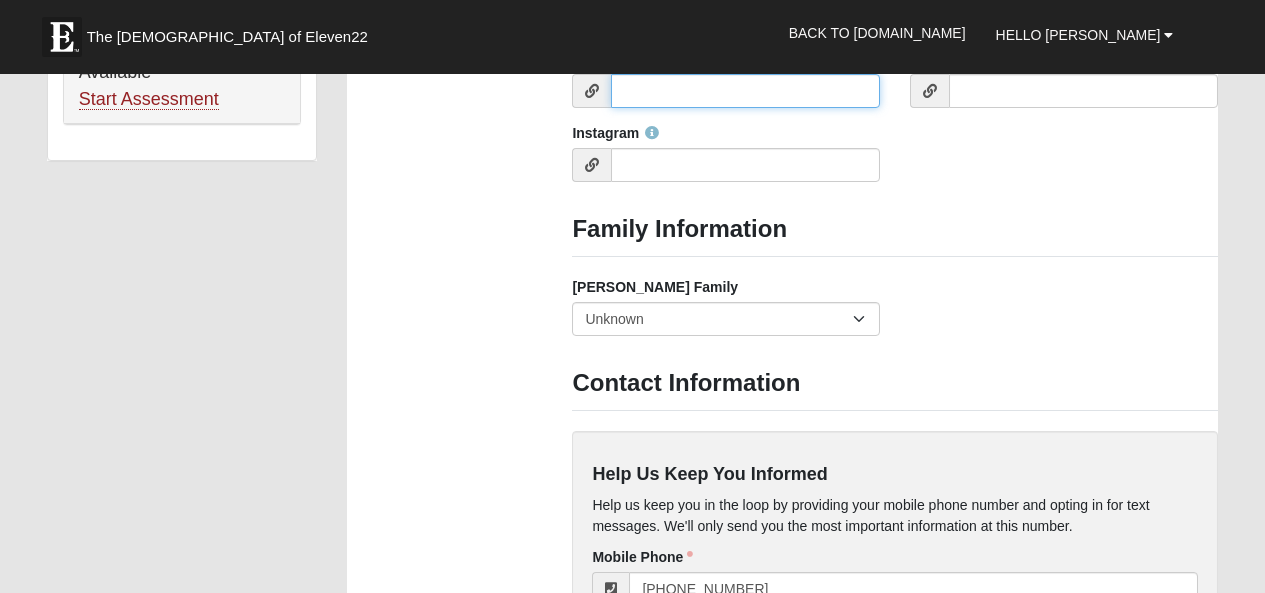 scroll, scrollTop: 1600, scrollLeft: 0, axis: vertical 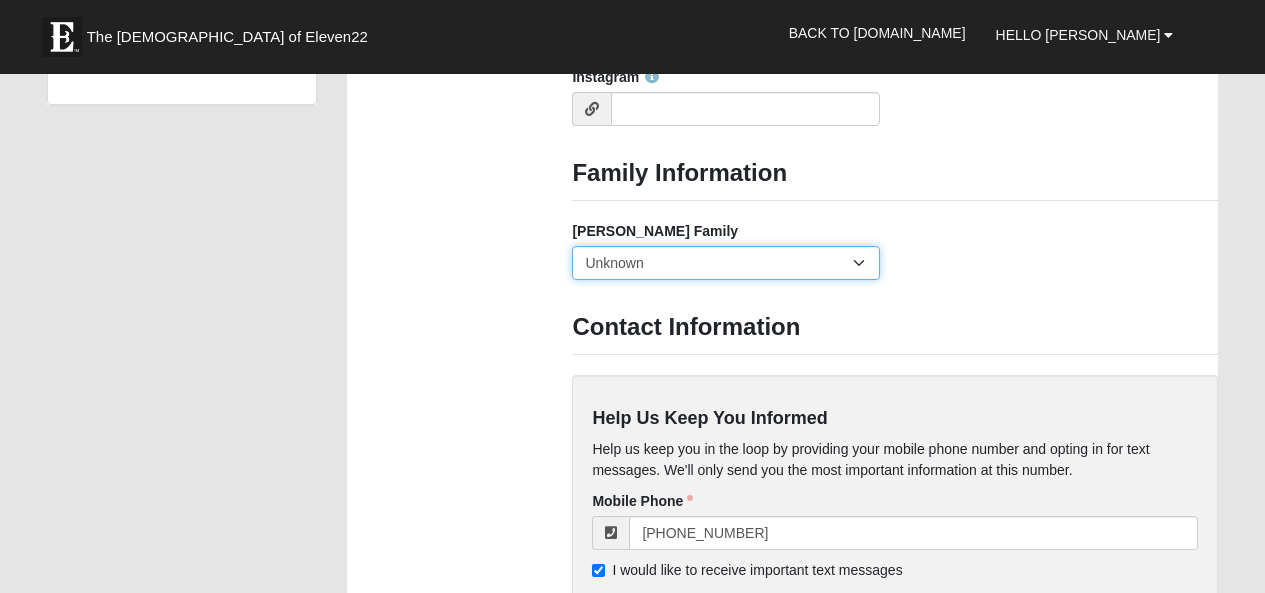 click on "Yes, we are a current foster family
No, we are a former foster family
No, we have never been a foster family
Unknown" at bounding box center [726, 263] 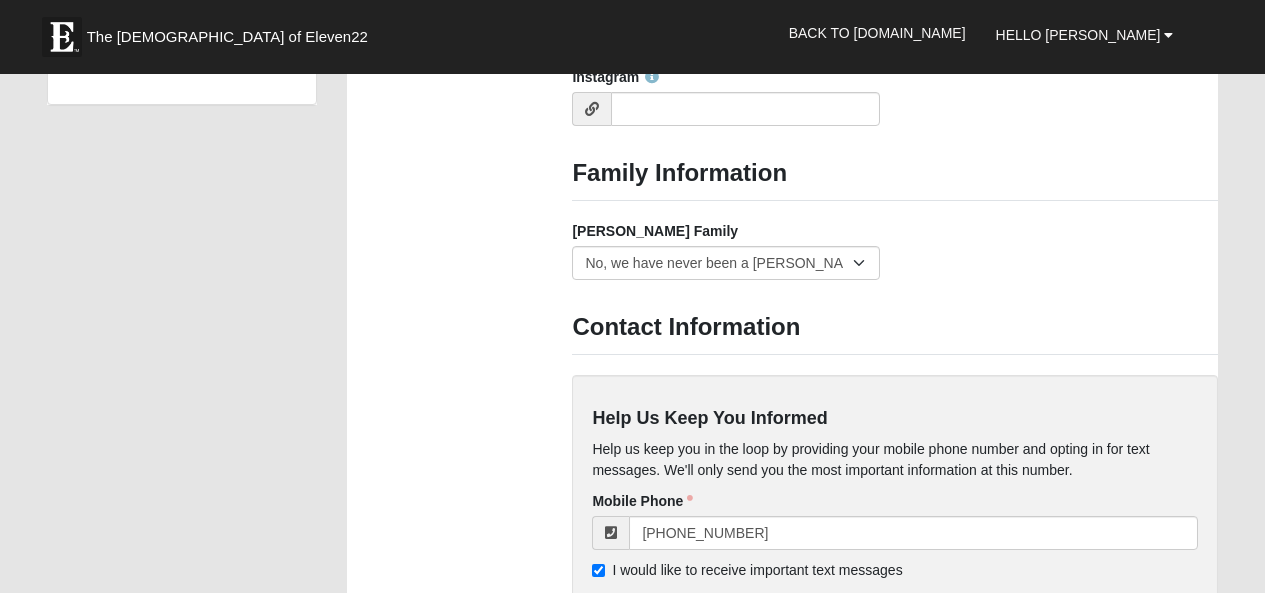 click on "Foster Family
Yes, we are a current foster family
No, we are a former foster family
No, we have never been a foster family
Unknown" at bounding box center [895, 258] 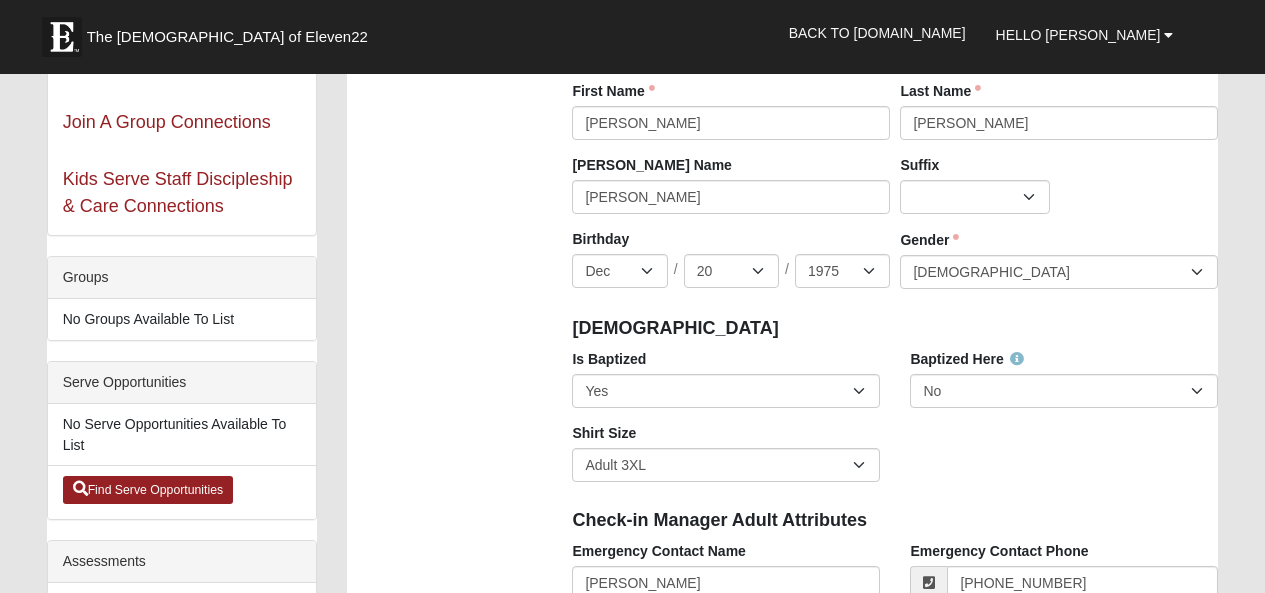 scroll, scrollTop: 300, scrollLeft: 0, axis: vertical 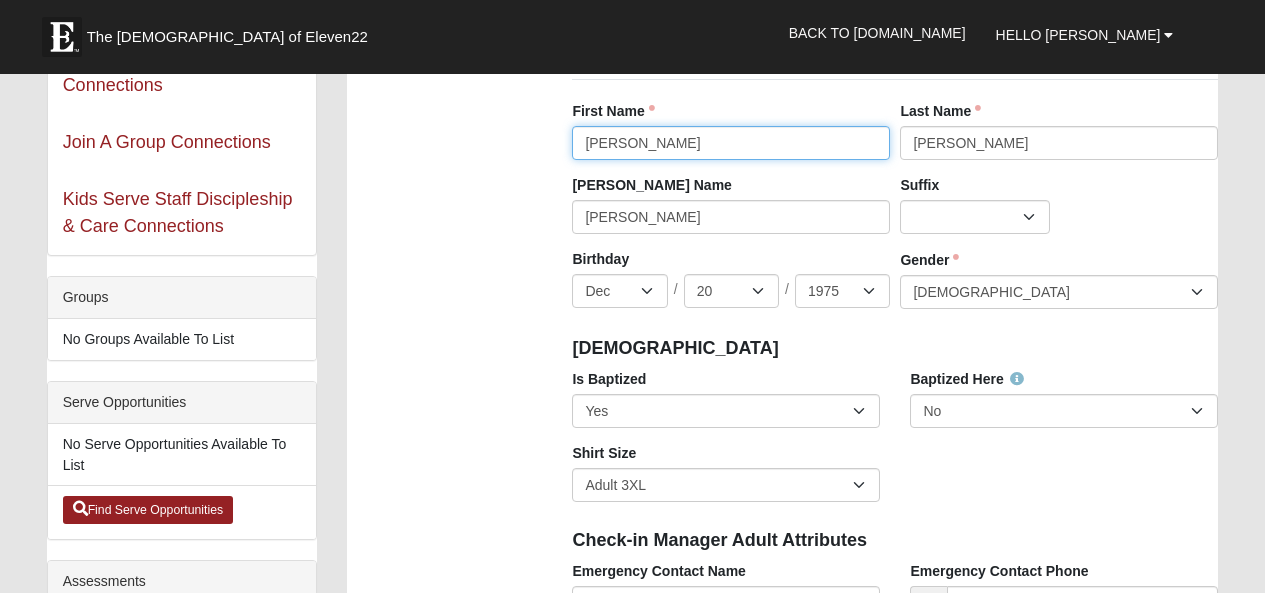 click on "Nate" at bounding box center [731, 143] 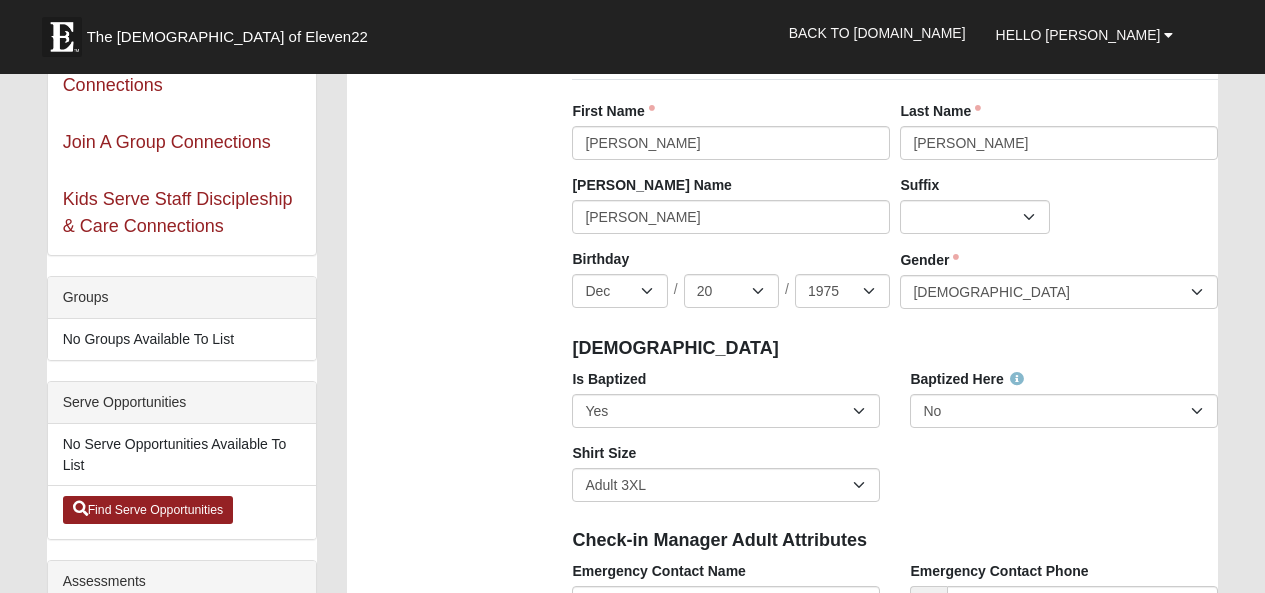 click on "Suffix
Jr.
Sr.
Ph.D.
II
III
IV
V
VI
MD" at bounding box center [1059, 212] 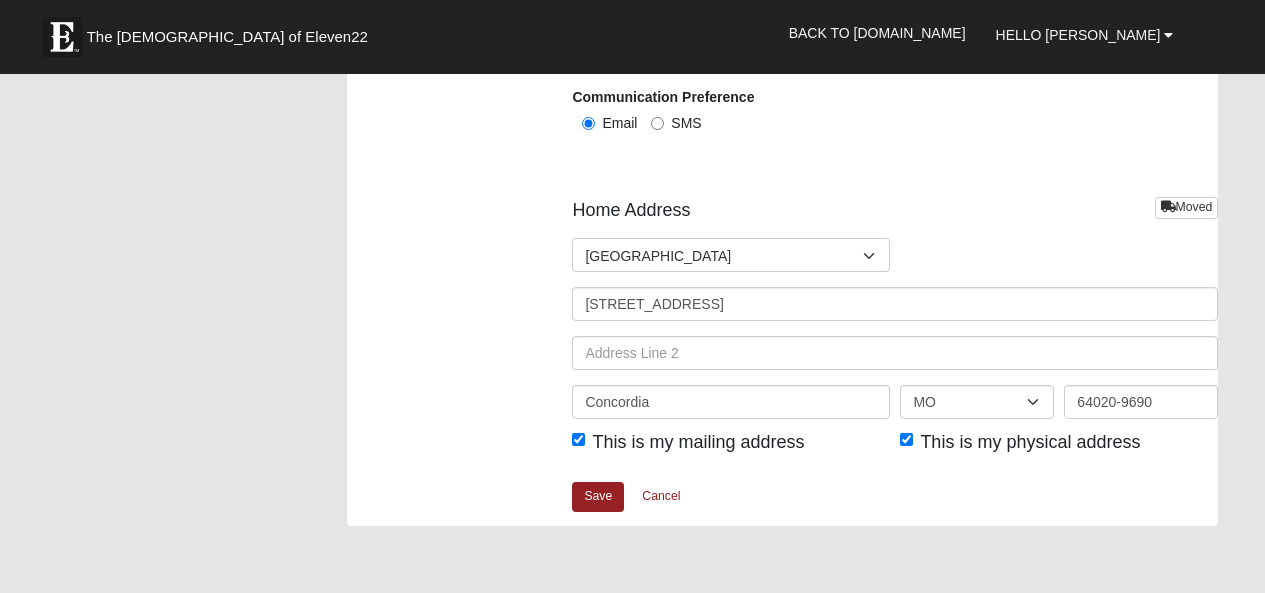 scroll, scrollTop: 2400, scrollLeft: 0, axis: vertical 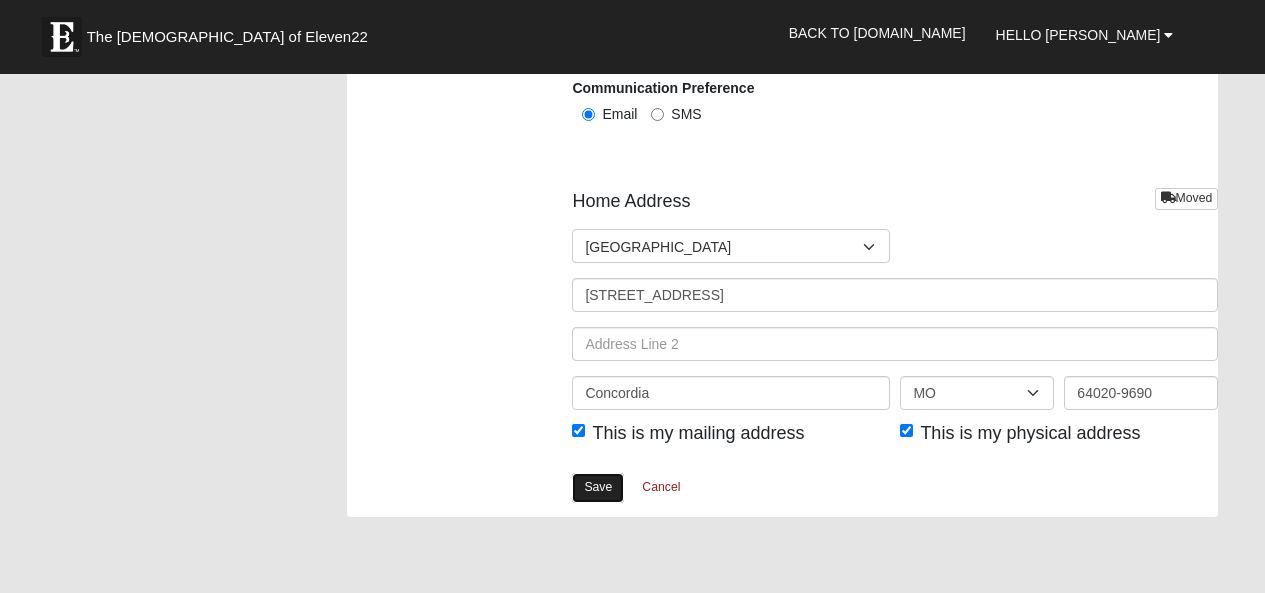 click on "Save" at bounding box center (598, 487) 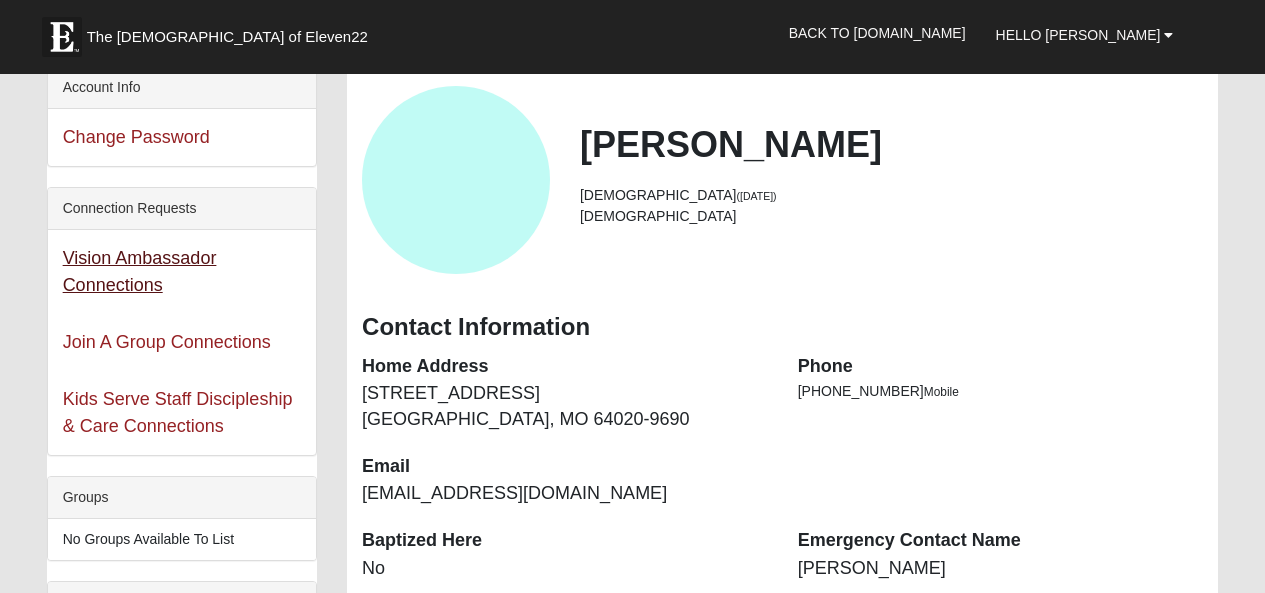 scroll, scrollTop: 0, scrollLeft: 0, axis: both 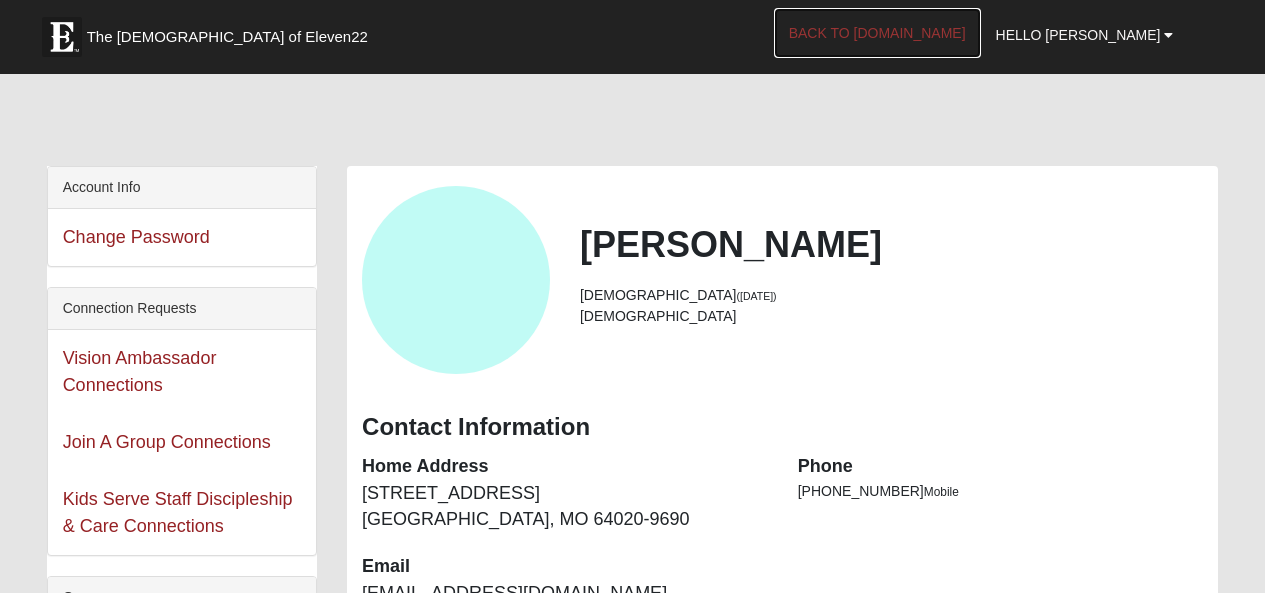 click on "Back to [DOMAIN_NAME]" at bounding box center [877, 33] 